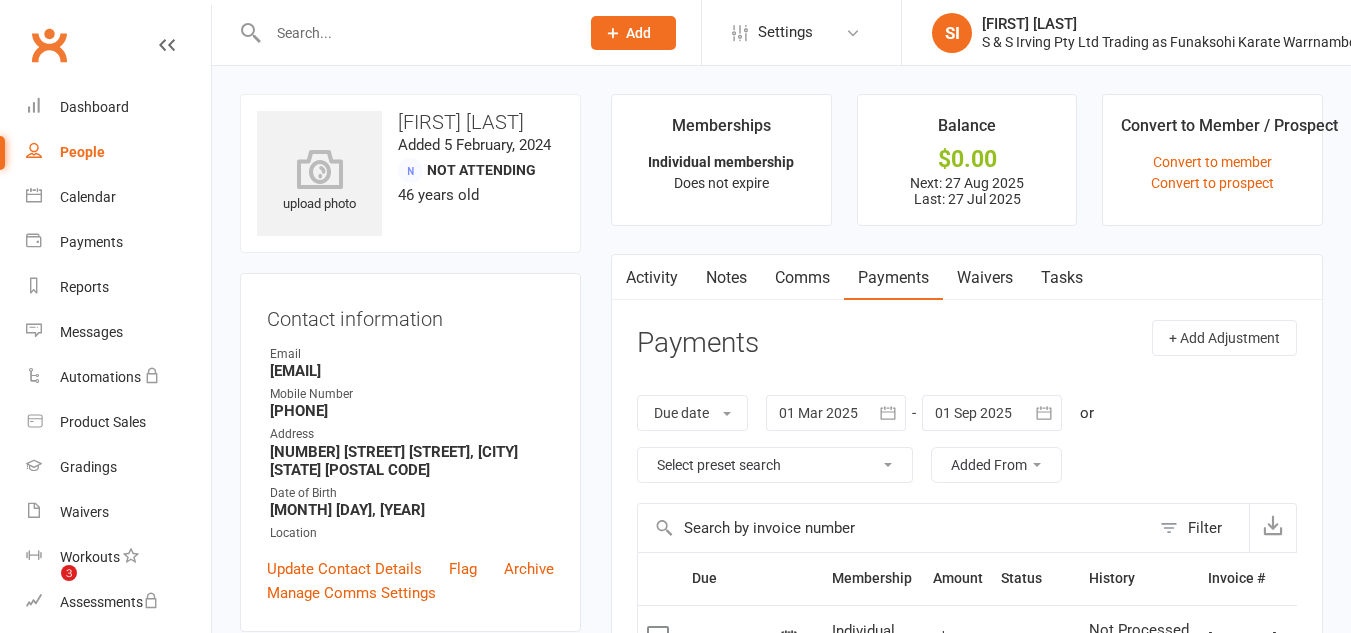 scroll, scrollTop: 438, scrollLeft: 0, axis: vertical 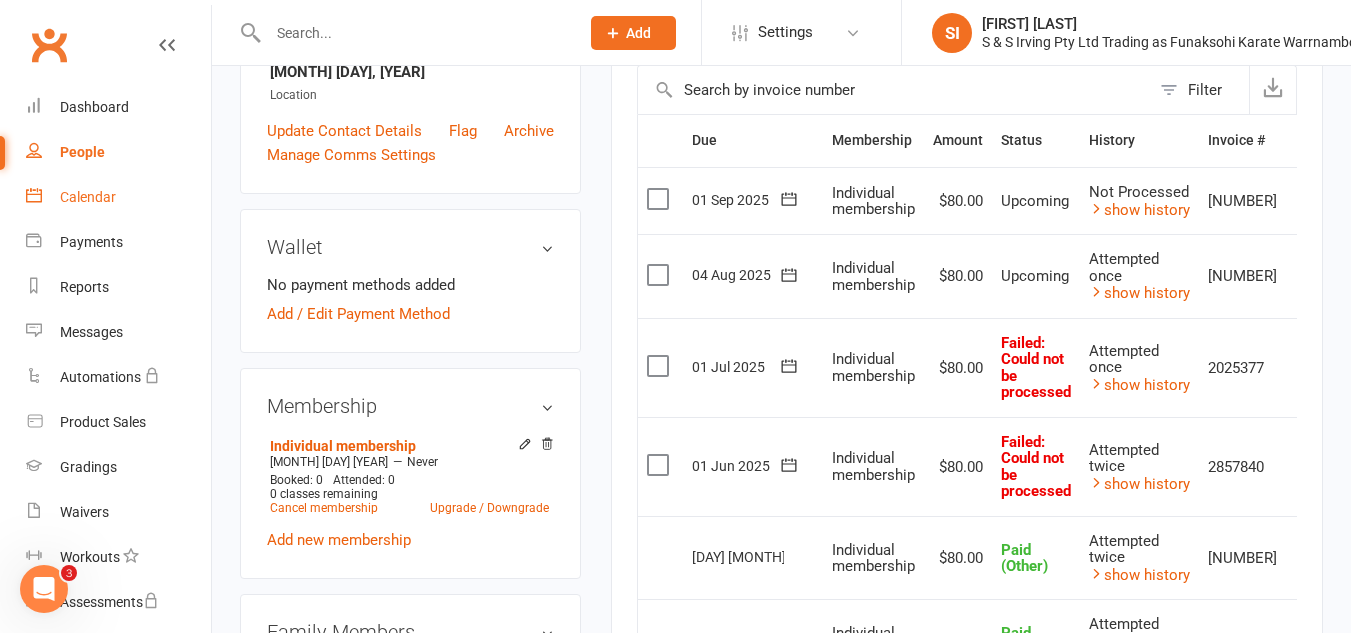 click on "Calendar" at bounding box center [88, 197] 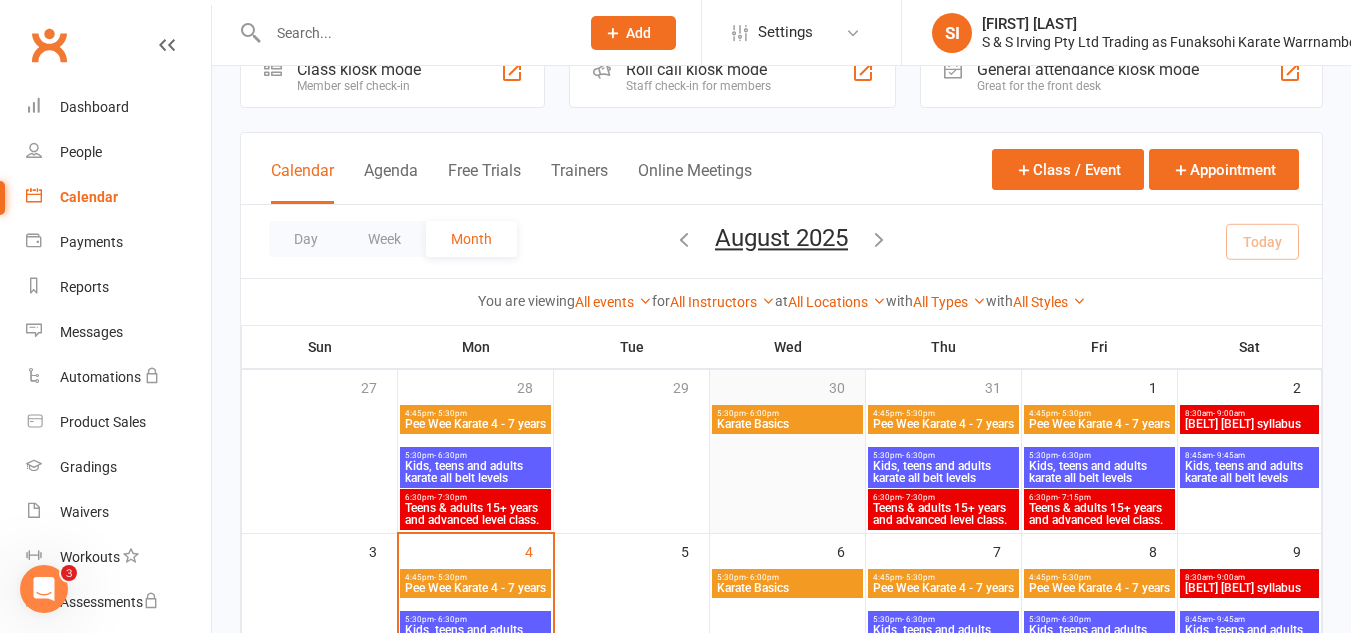 scroll, scrollTop: 53, scrollLeft: 0, axis: vertical 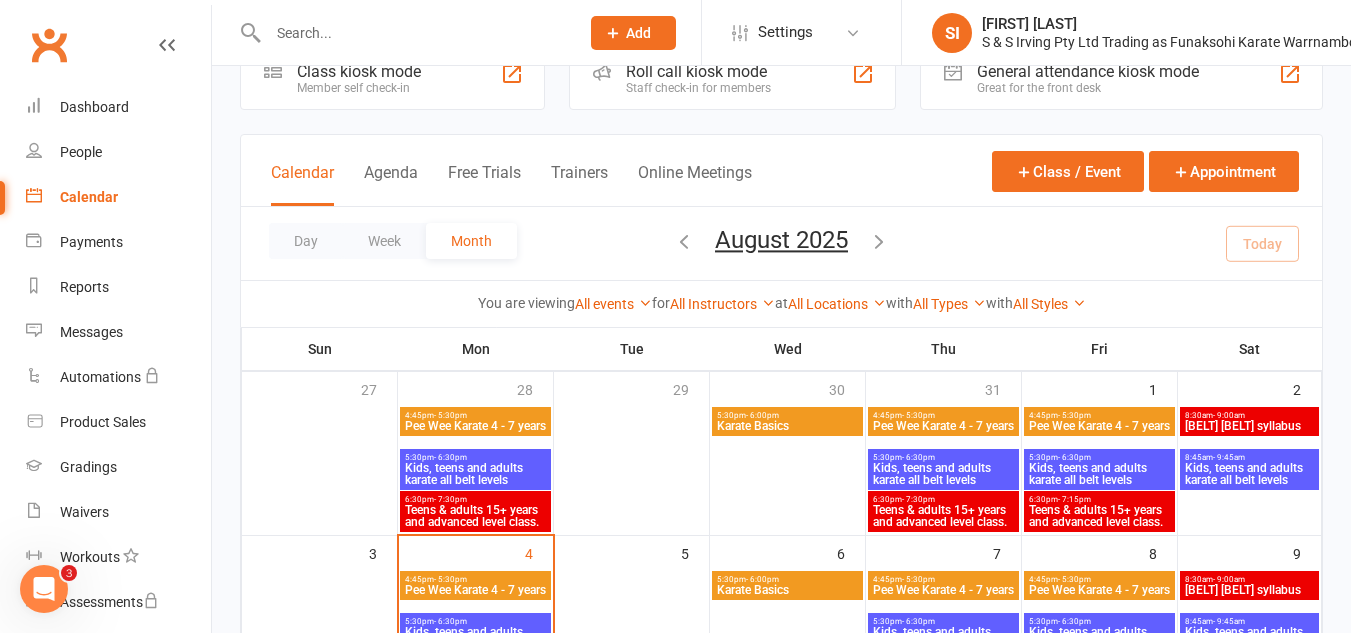 click on "Kids, teens and adults karate all belt levels" at bounding box center (1099, 474) 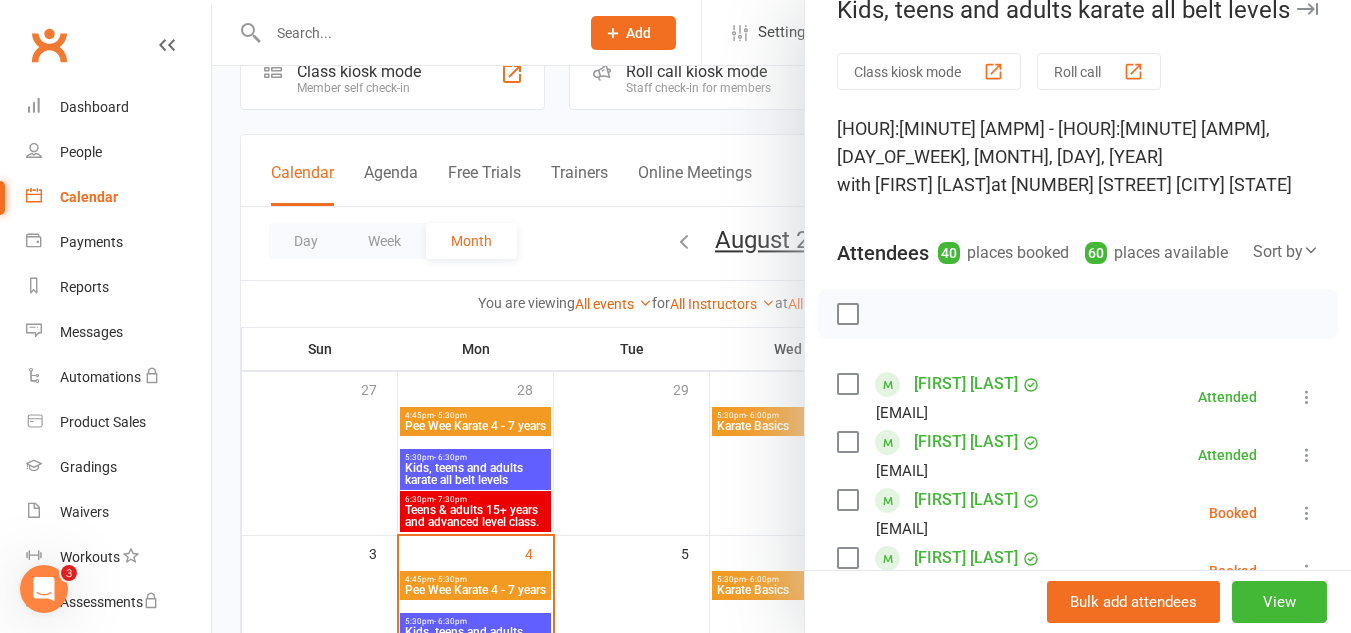 scroll, scrollTop: 0, scrollLeft: 0, axis: both 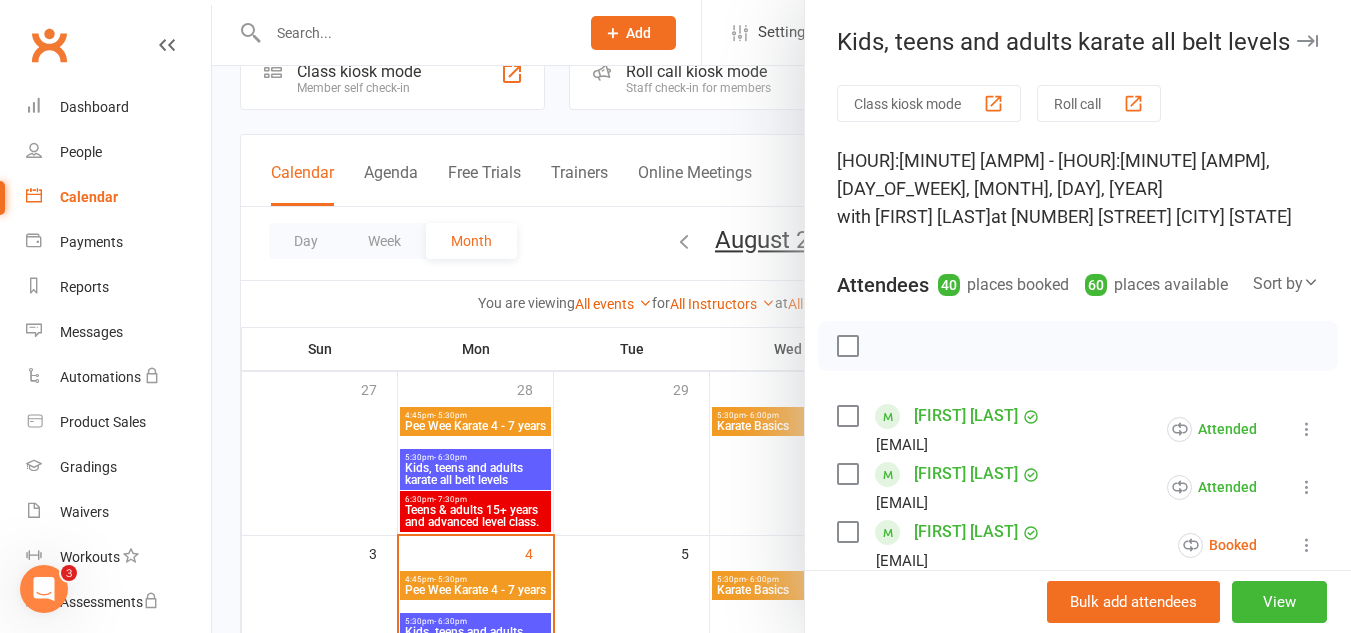 click at bounding box center (781, 316) 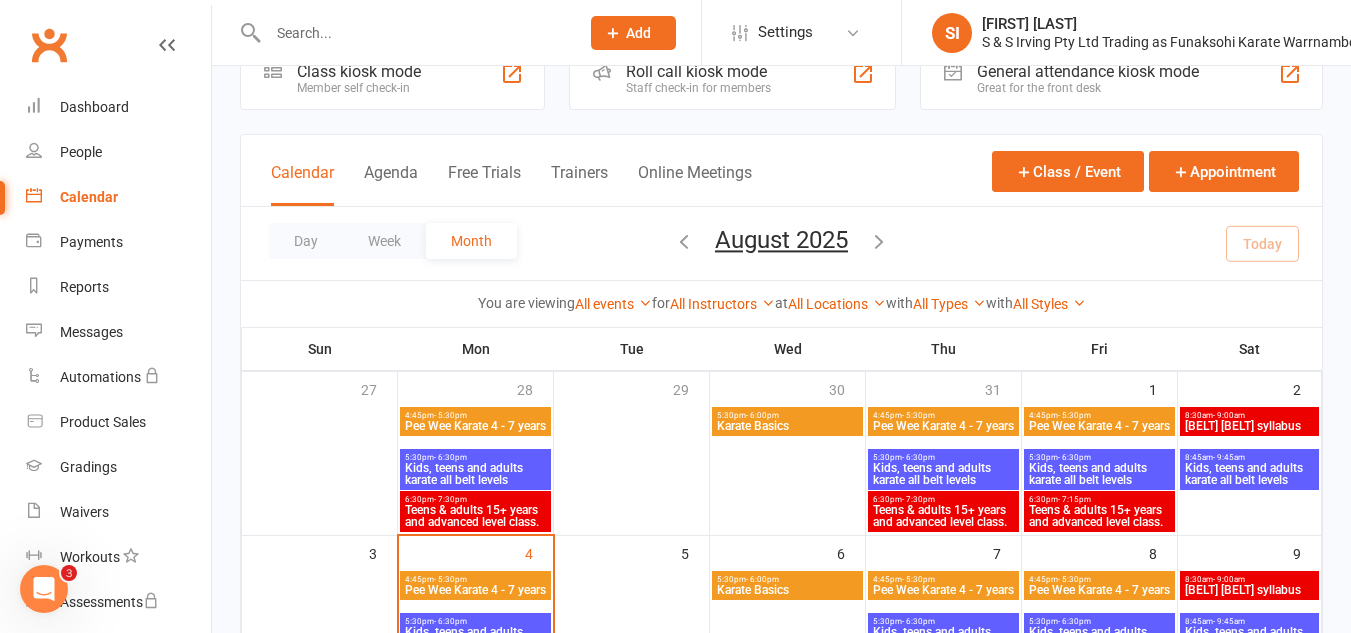 click on "[BELT] [BELT] syllabus" at bounding box center [1249, 426] 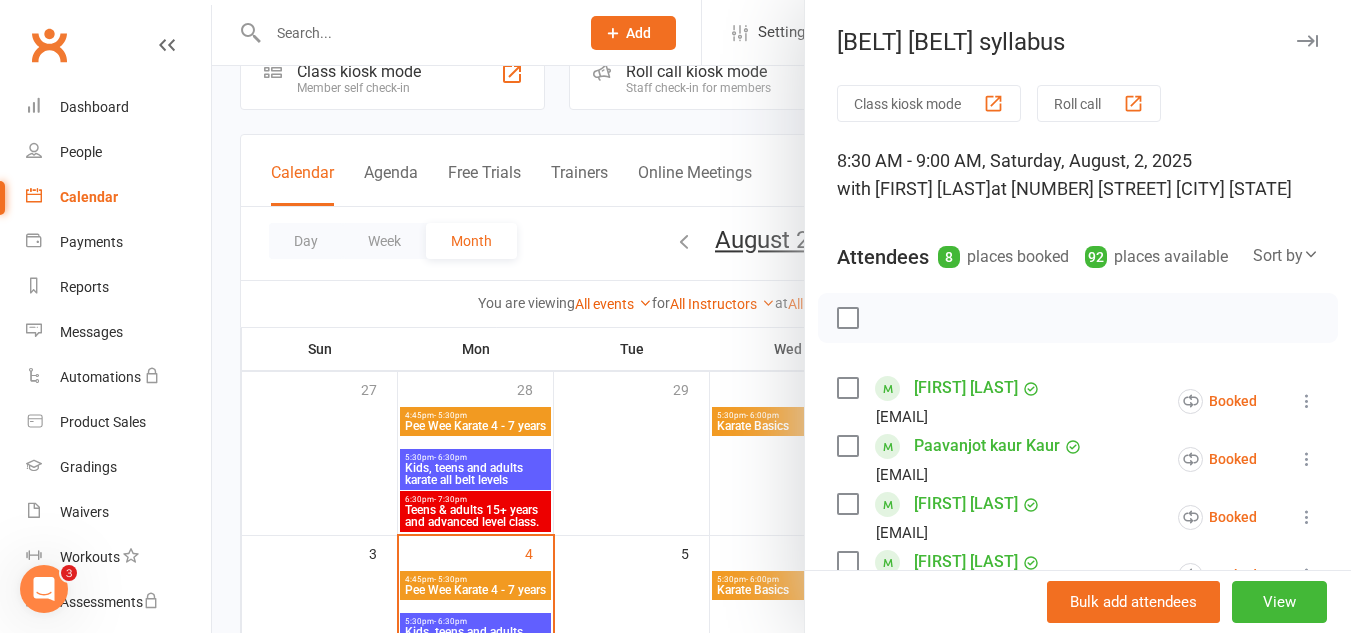 click at bounding box center (1307, 401) 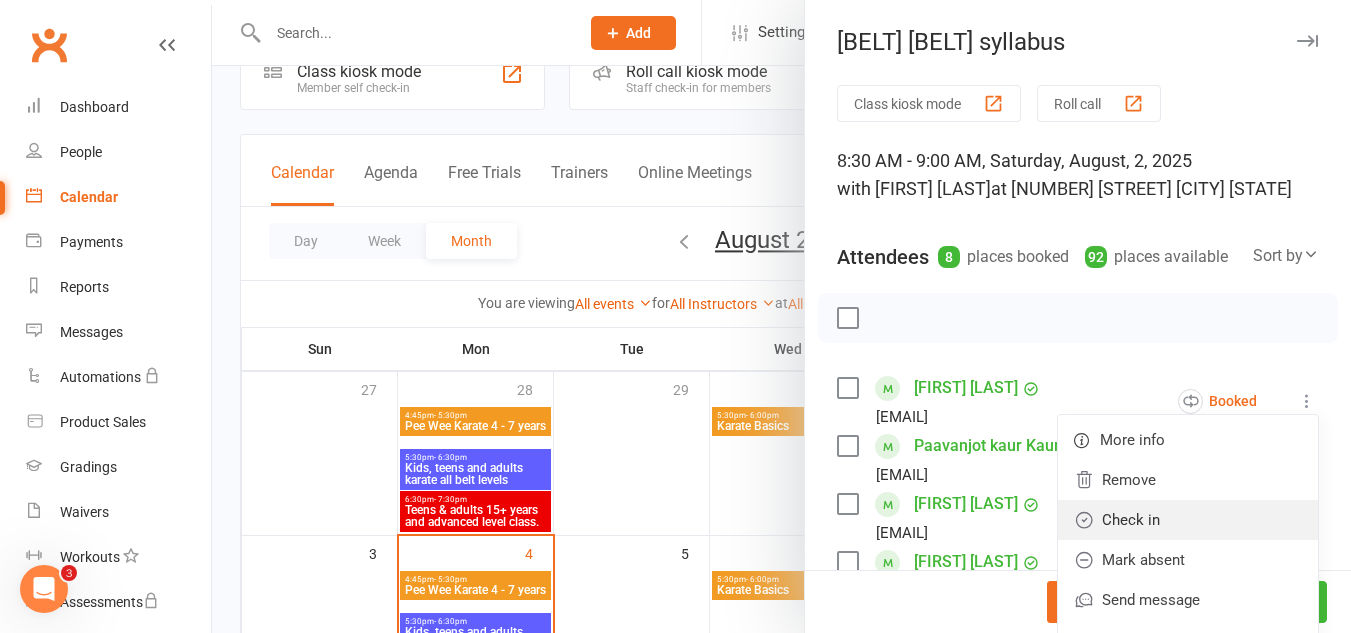 click on "Check in" at bounding box center [1188, 520] 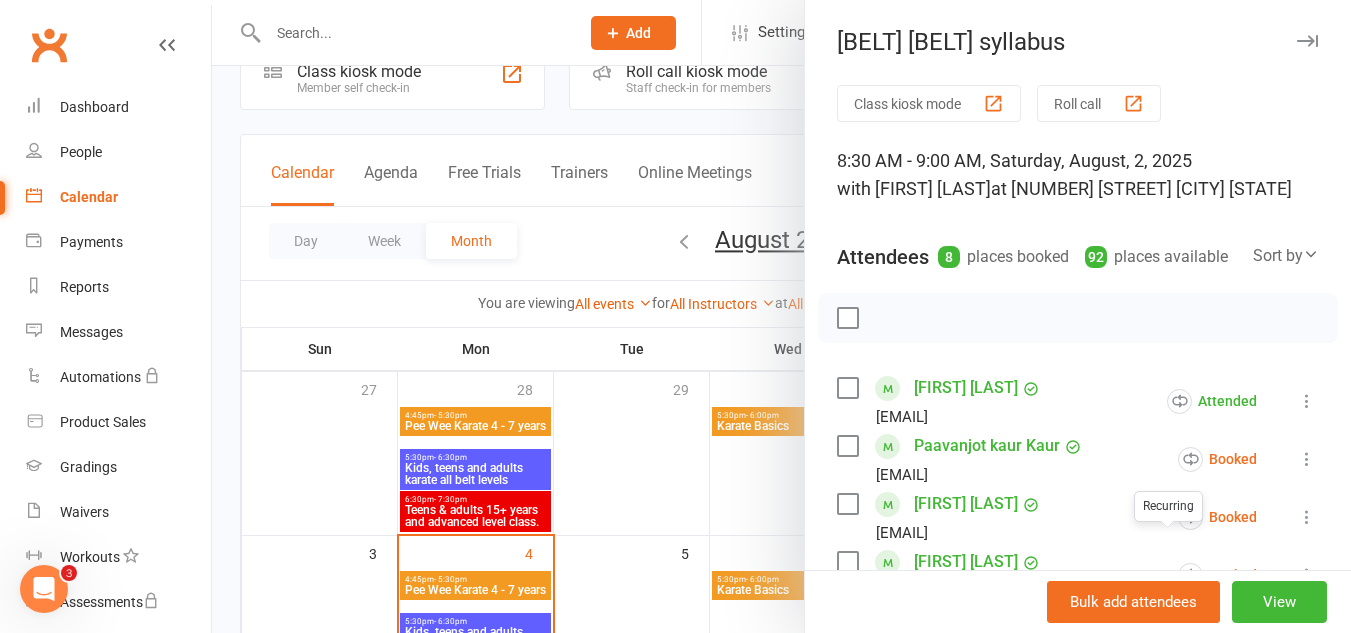 click at bounding box center [1307, 459] 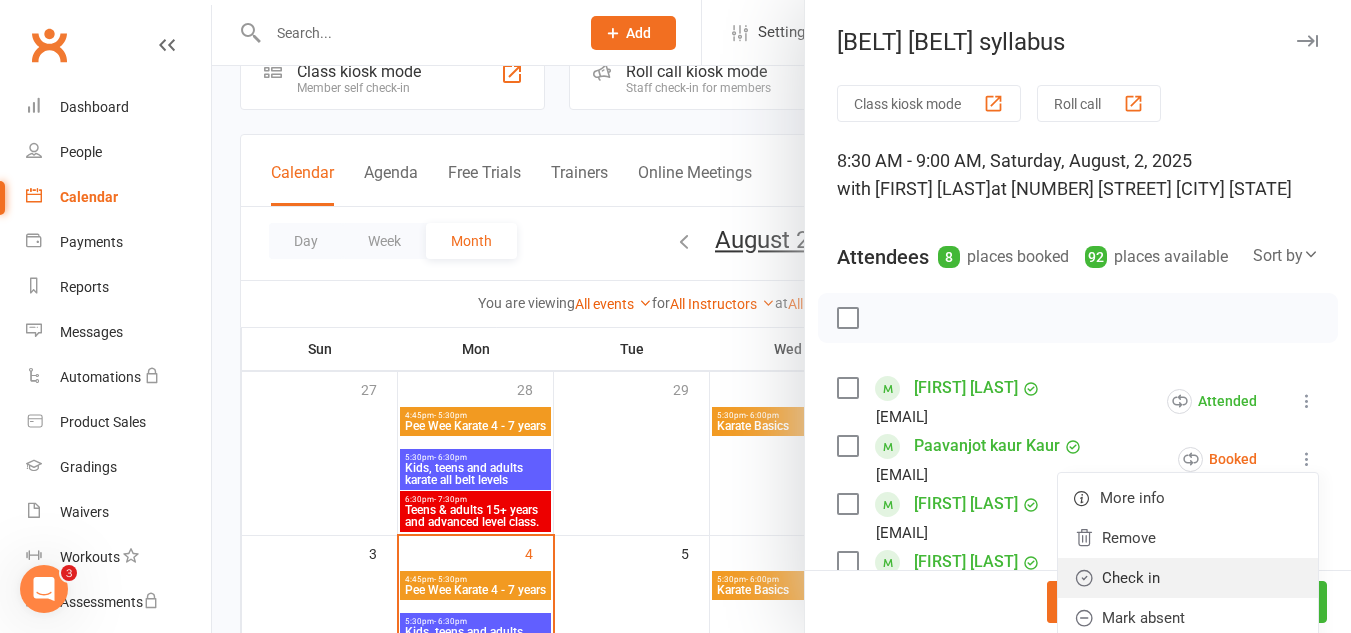 click on "Check in" at bounding box center (1188, 578) 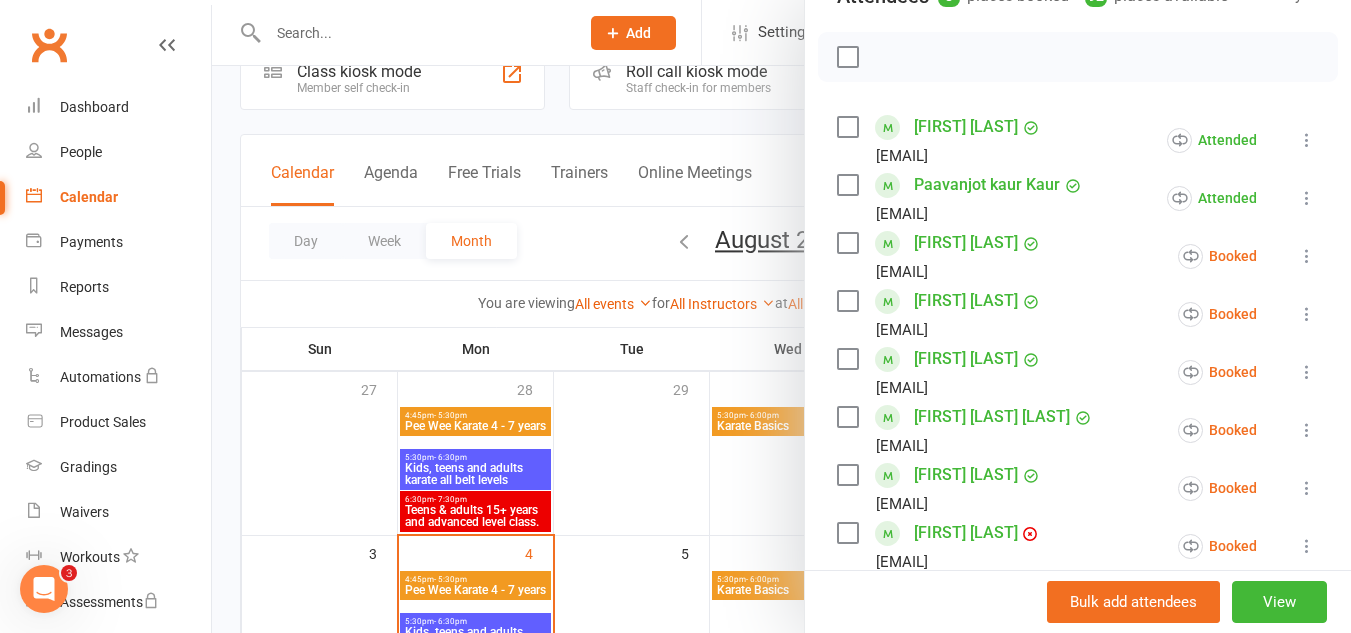 scroll, scrollTop: 262, scrollLeft: 0, axis: vertical 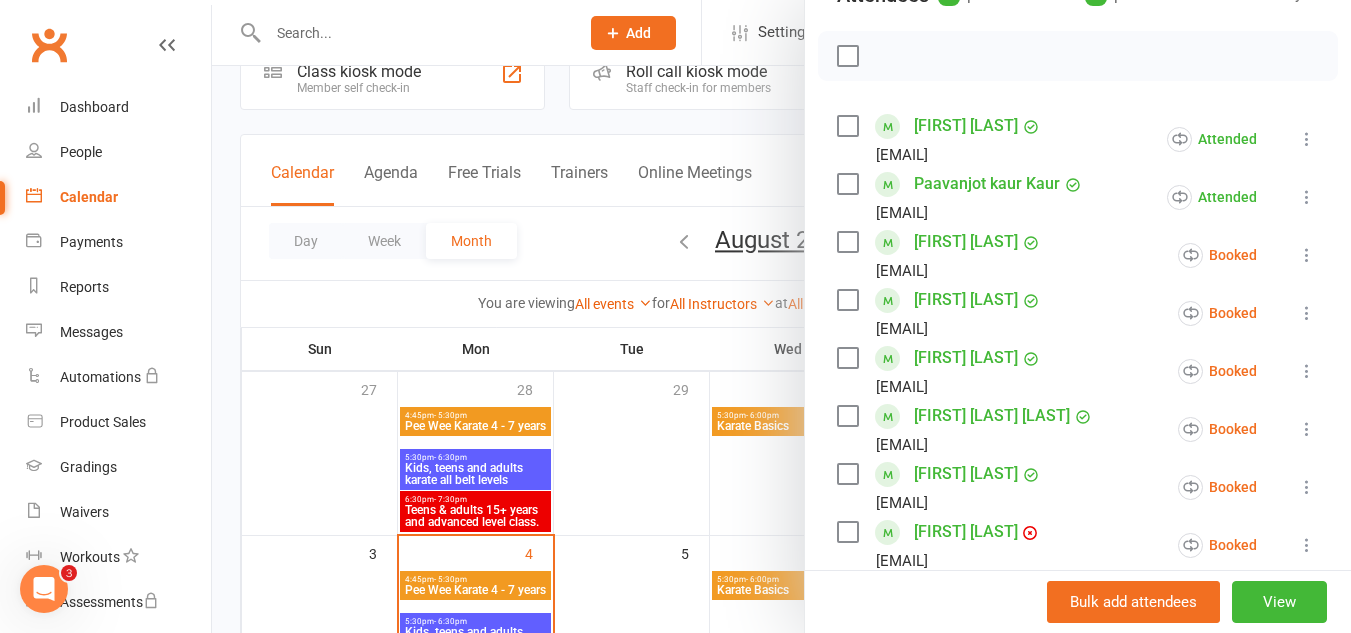 click at bounding box center [1307, 255] 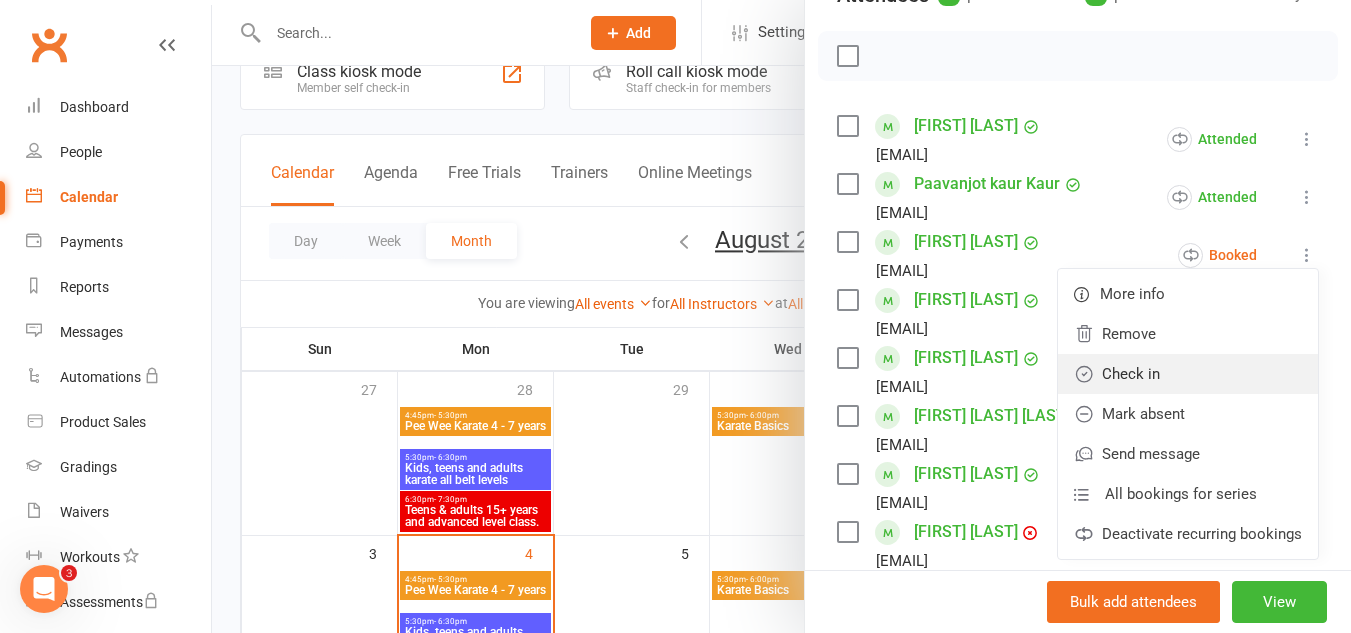click on "Check in" at bounding box center [1188, 374] 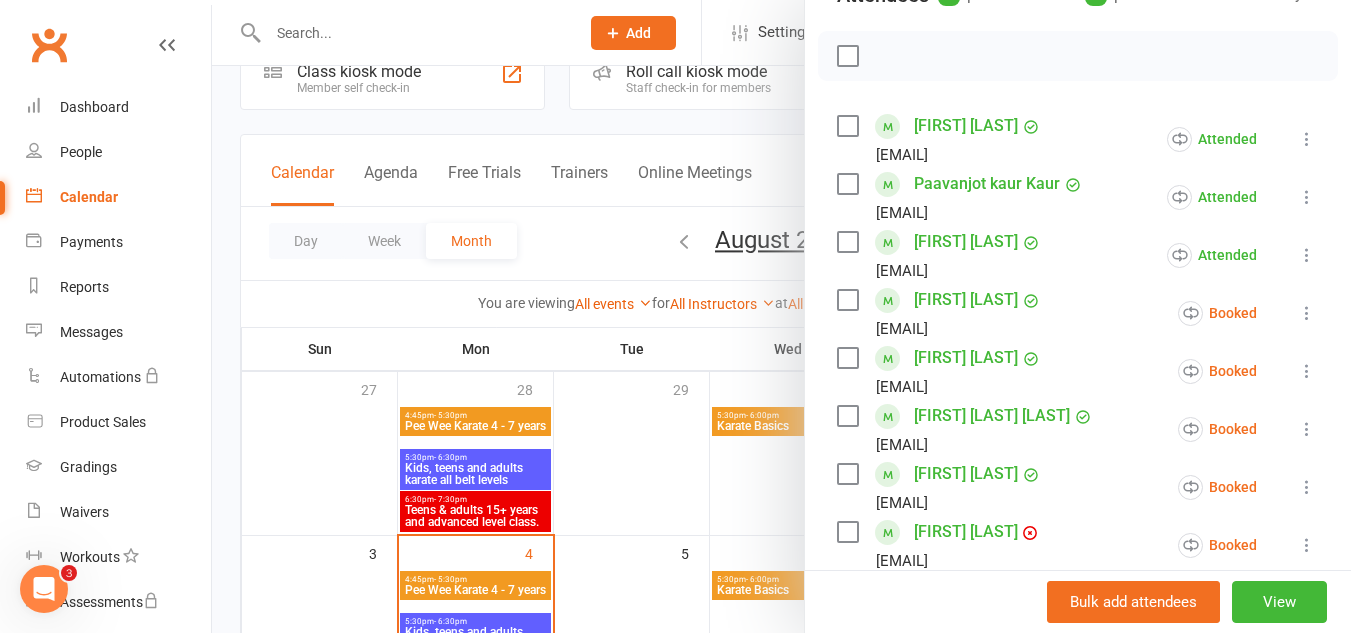 click at bounding box center (1307, 313) 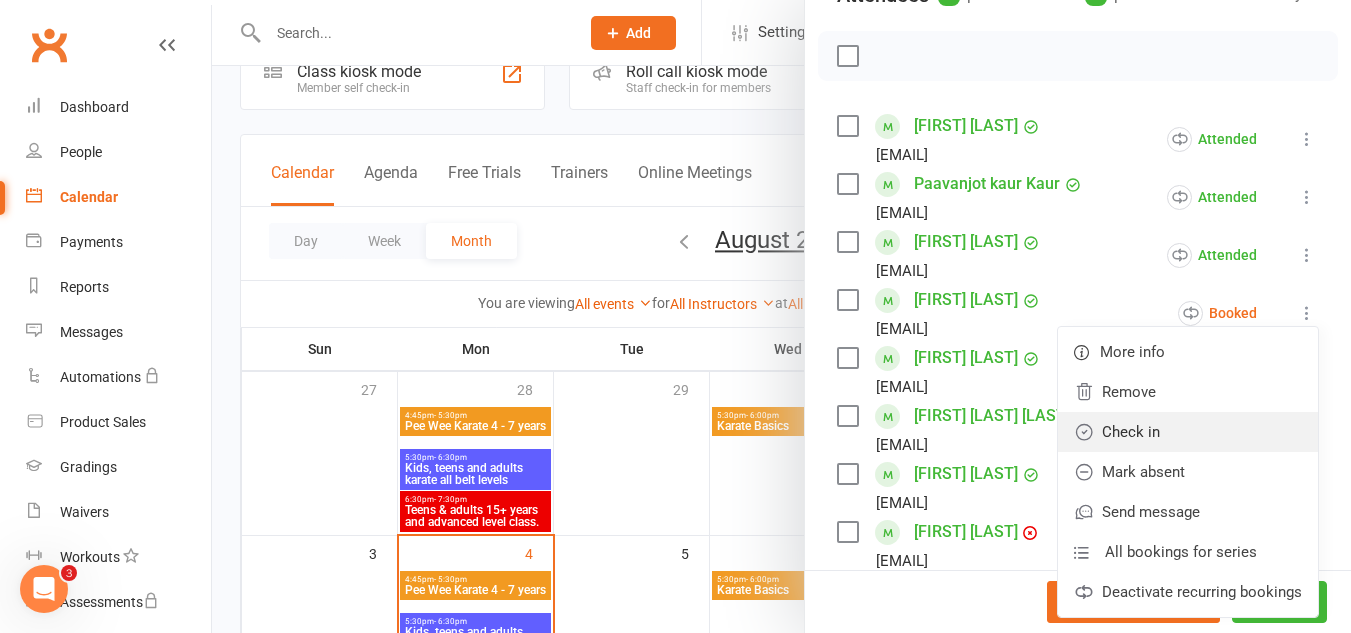 click on "Check in" at bounding box center (1188, 432) 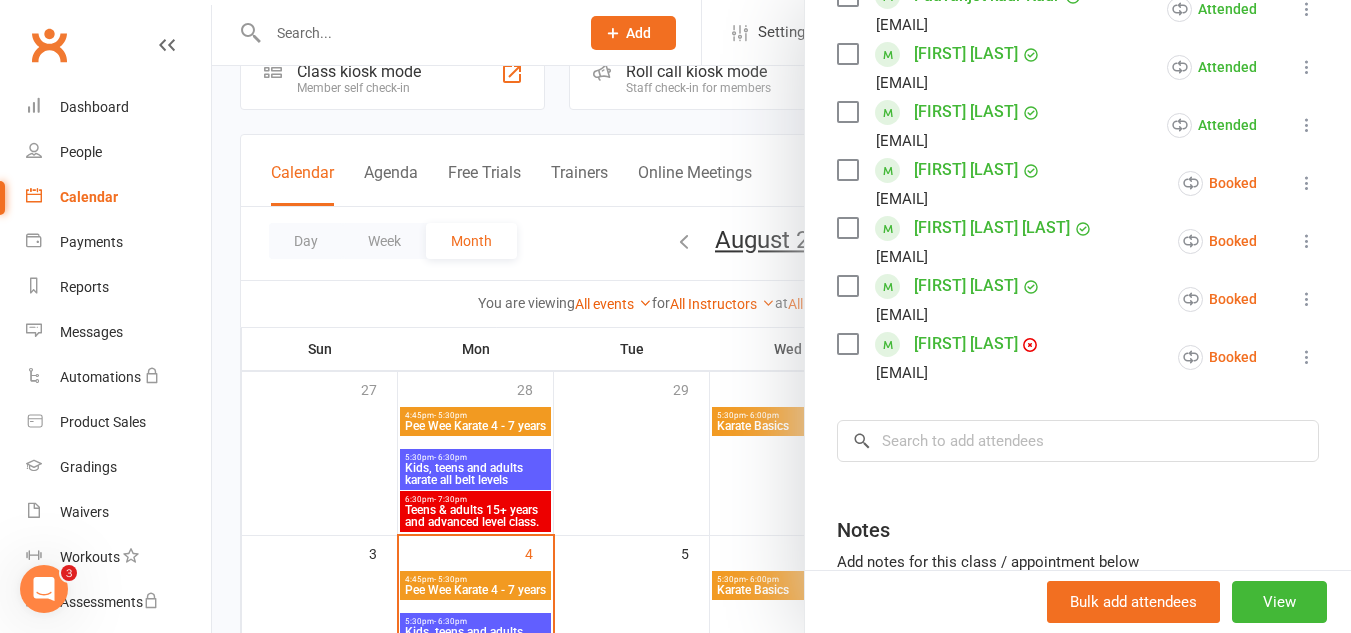scroll, scrollTop: 451, scrollLeft: 0, axis: vertical 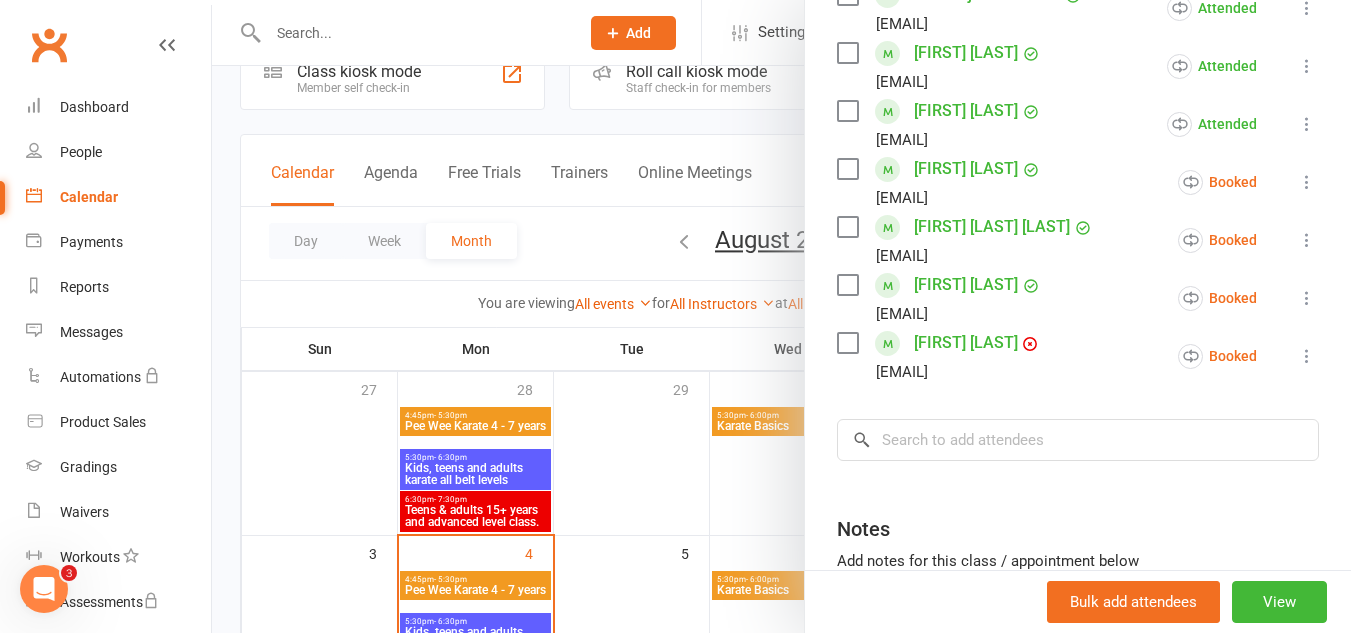 click at bounding box center [1307, 240] 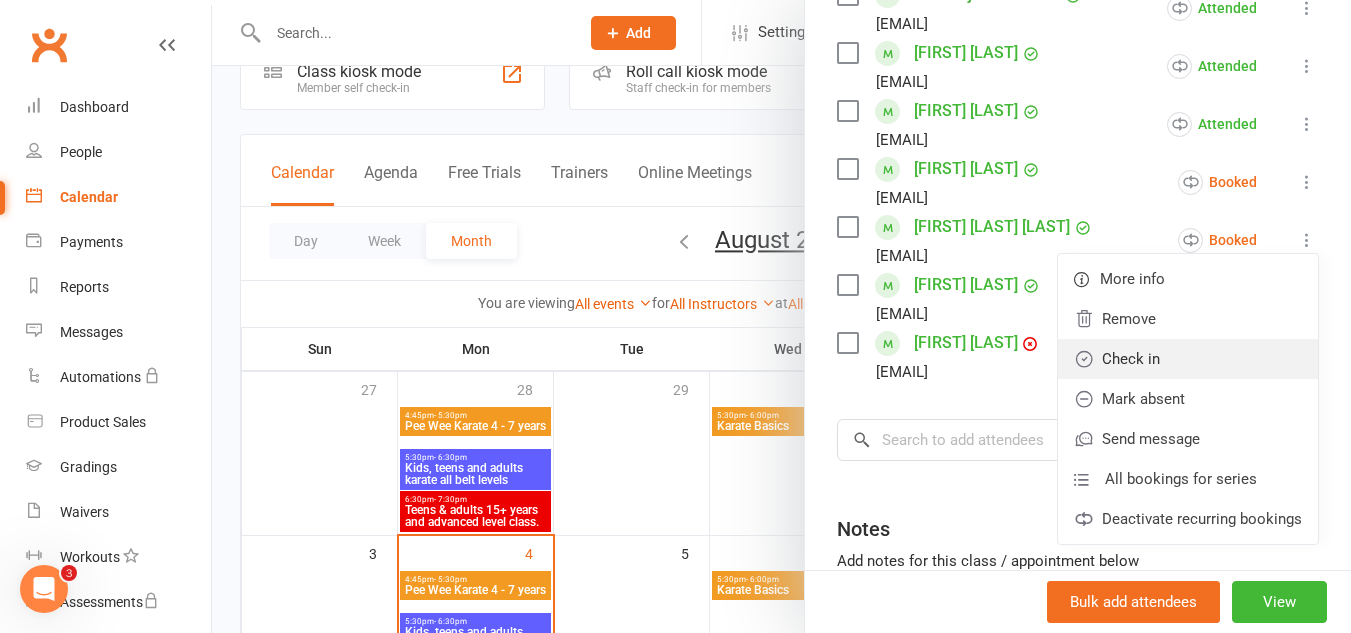 click on "Check in" at bounding box center [1188, 359] 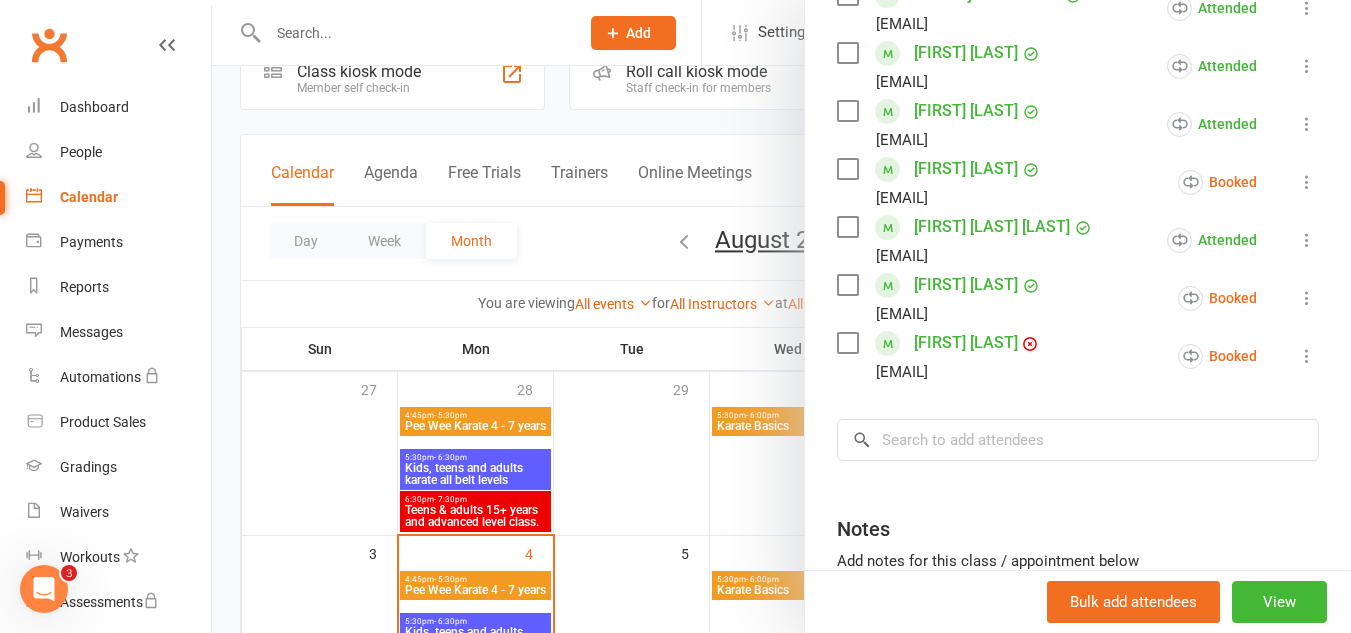 click at bounding box center [1307, 356] 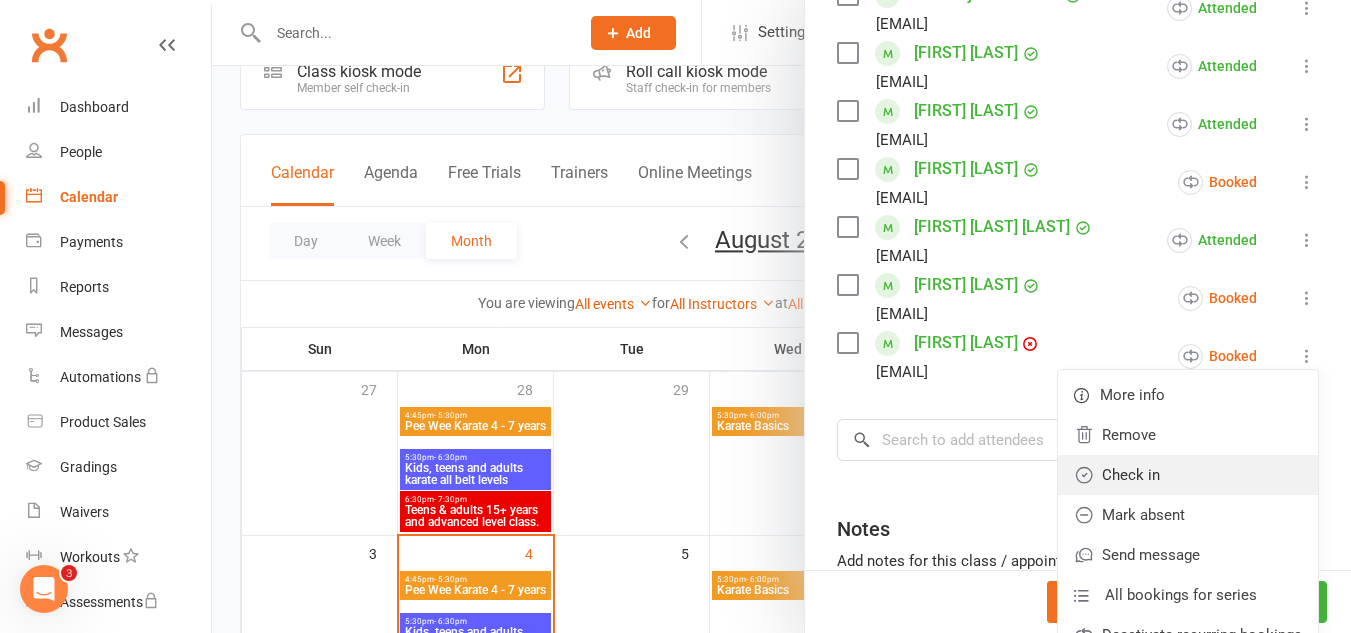 click on "Check in" at bounding box center (1188, 475) 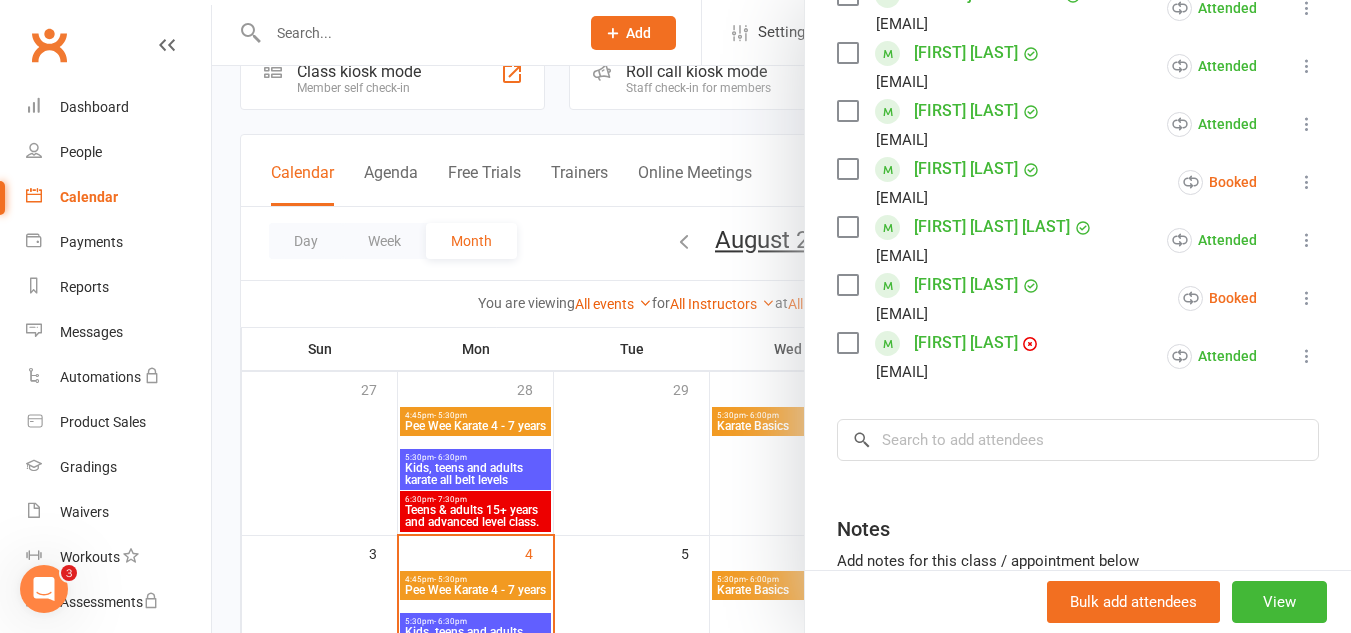 click at bounding box center [781, 316] 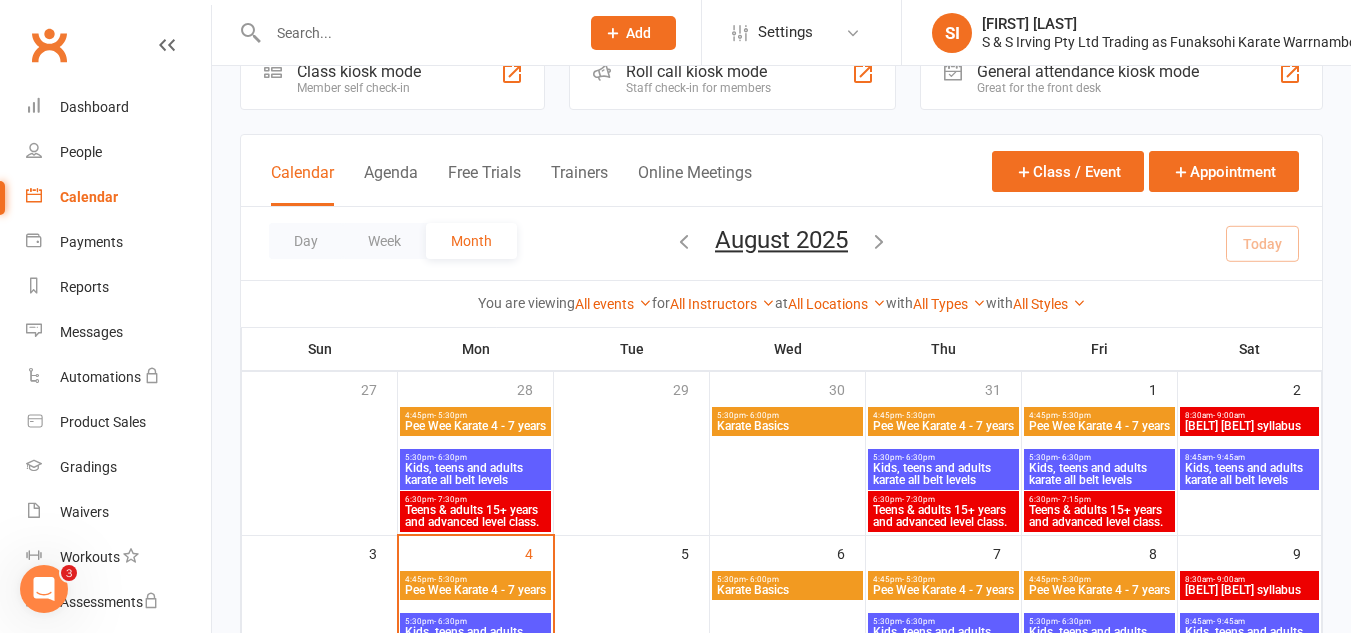 click on "- 9:45am" at bounding box center [1229, 457] 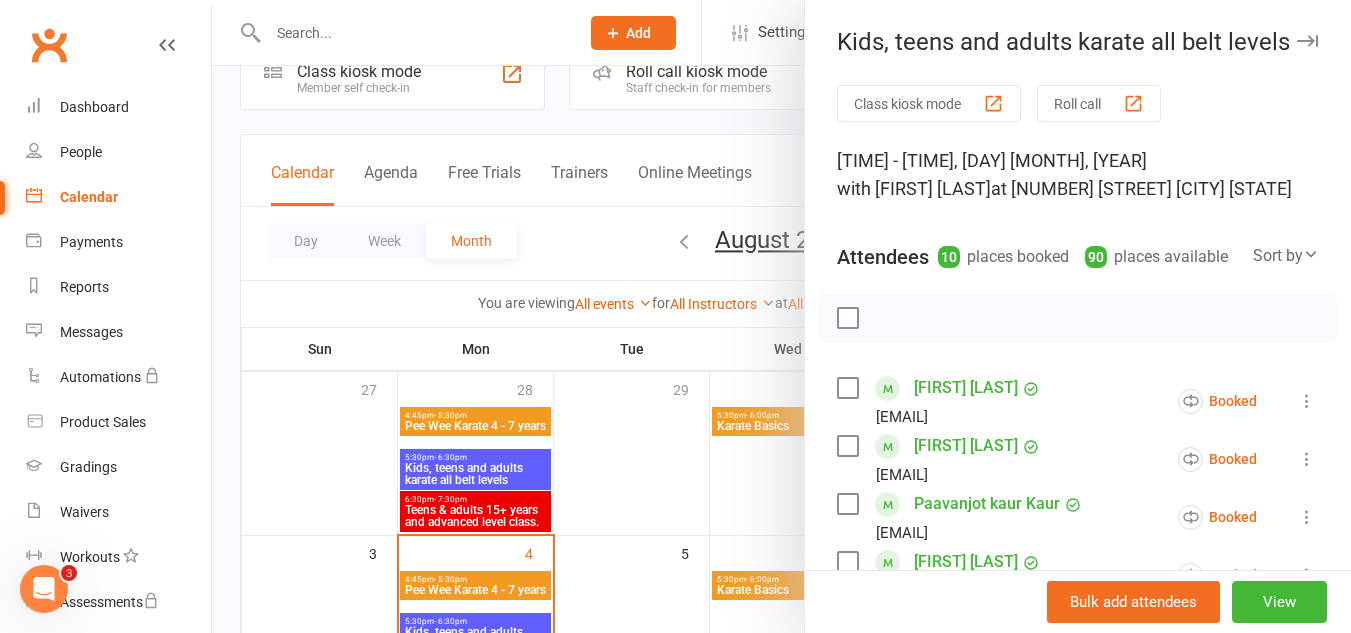 click at bounding box center [1307, 459] 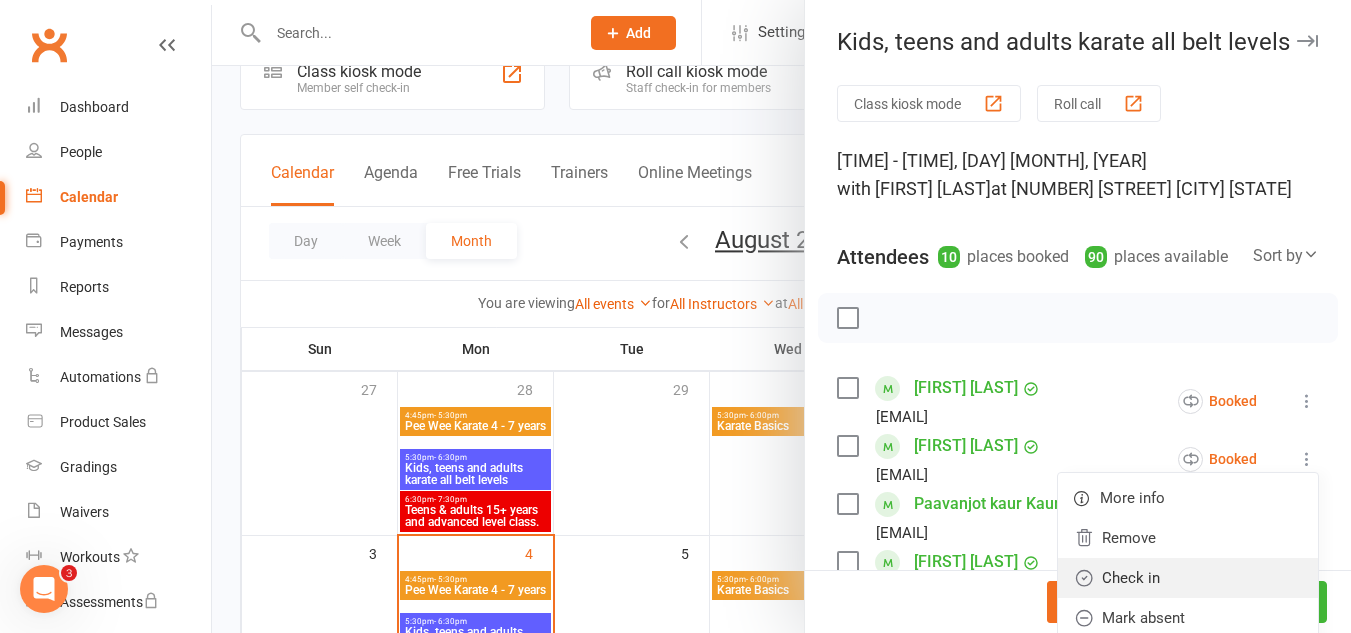 click on "Check in" at bounding box center (1188, 578) 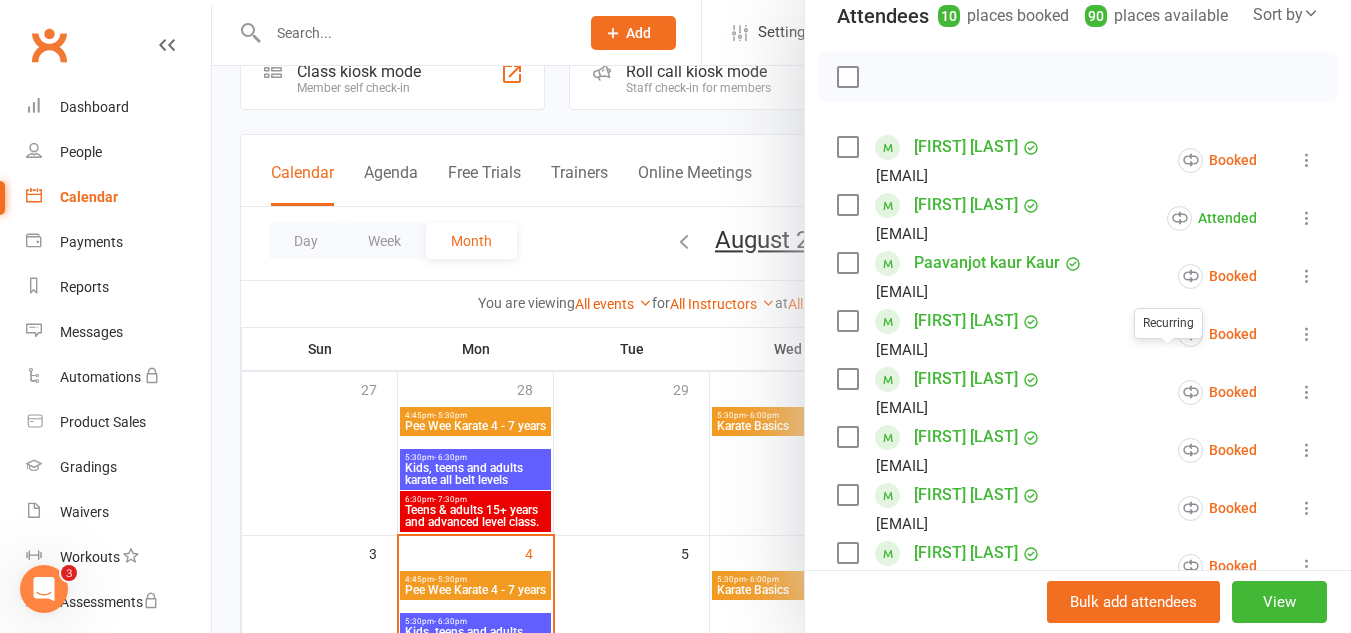 scroll, scrollTop: 243, scrollLeft: 0, axis: vertical 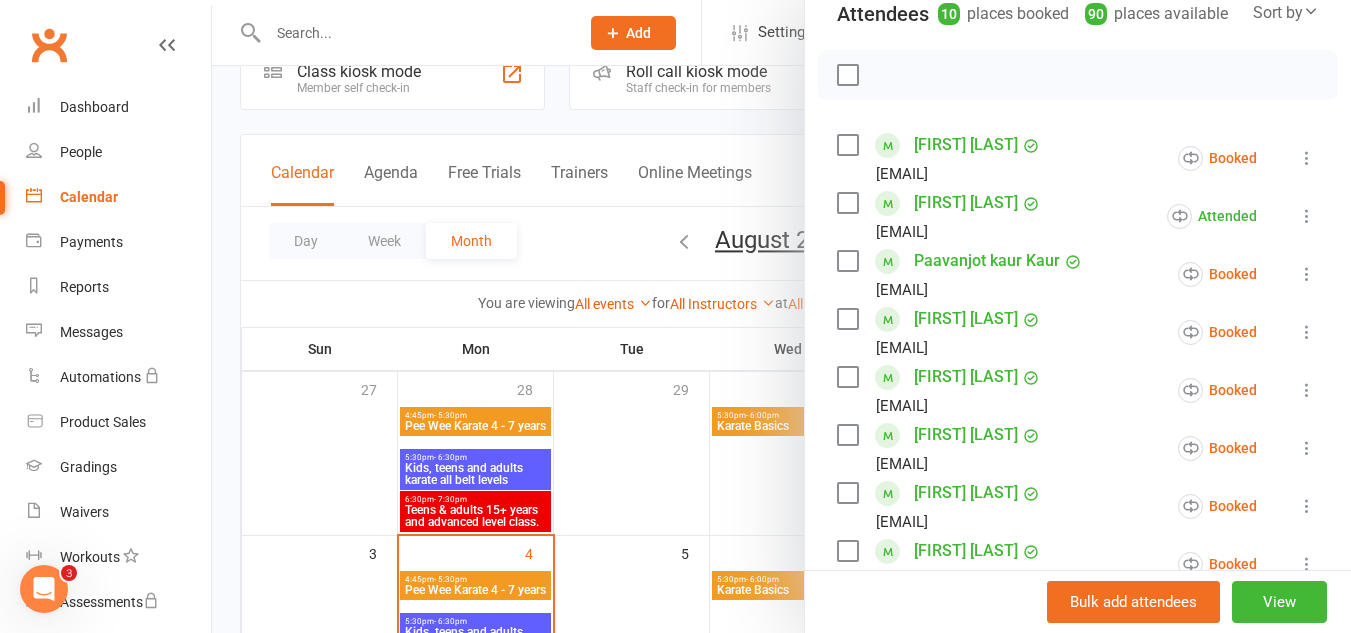 click at bounding box center [1307, 274] 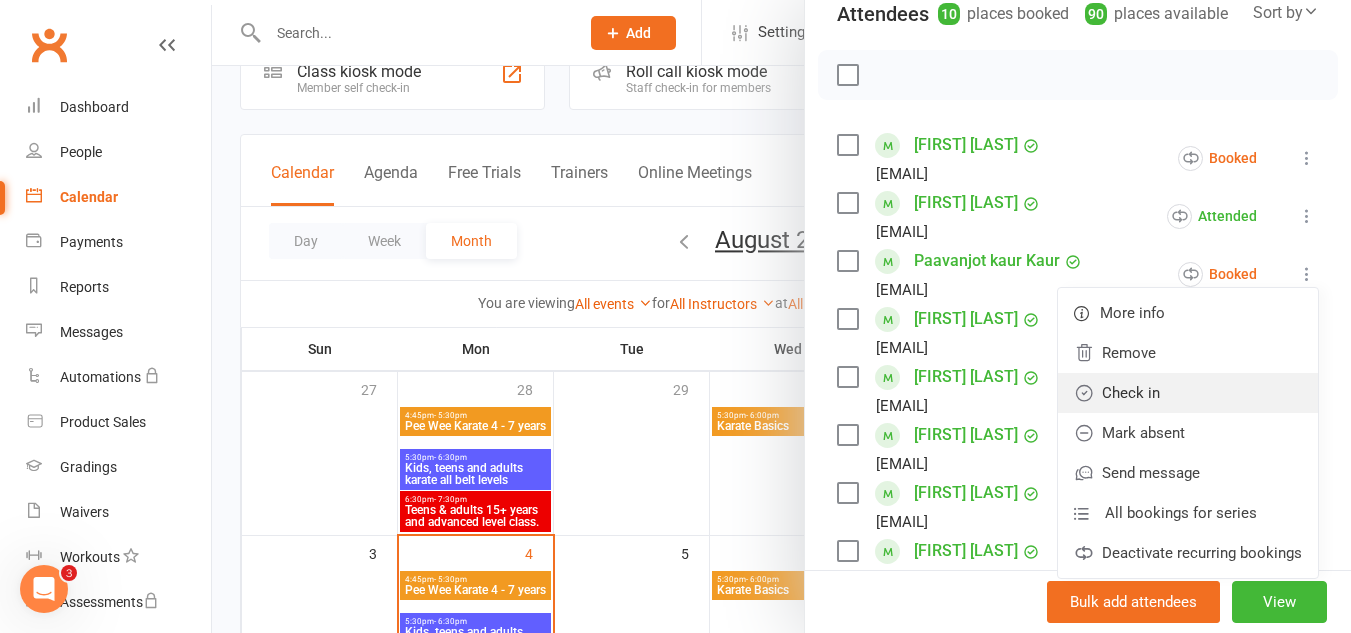 click on "Check in" at bounding box center [1188, 393] 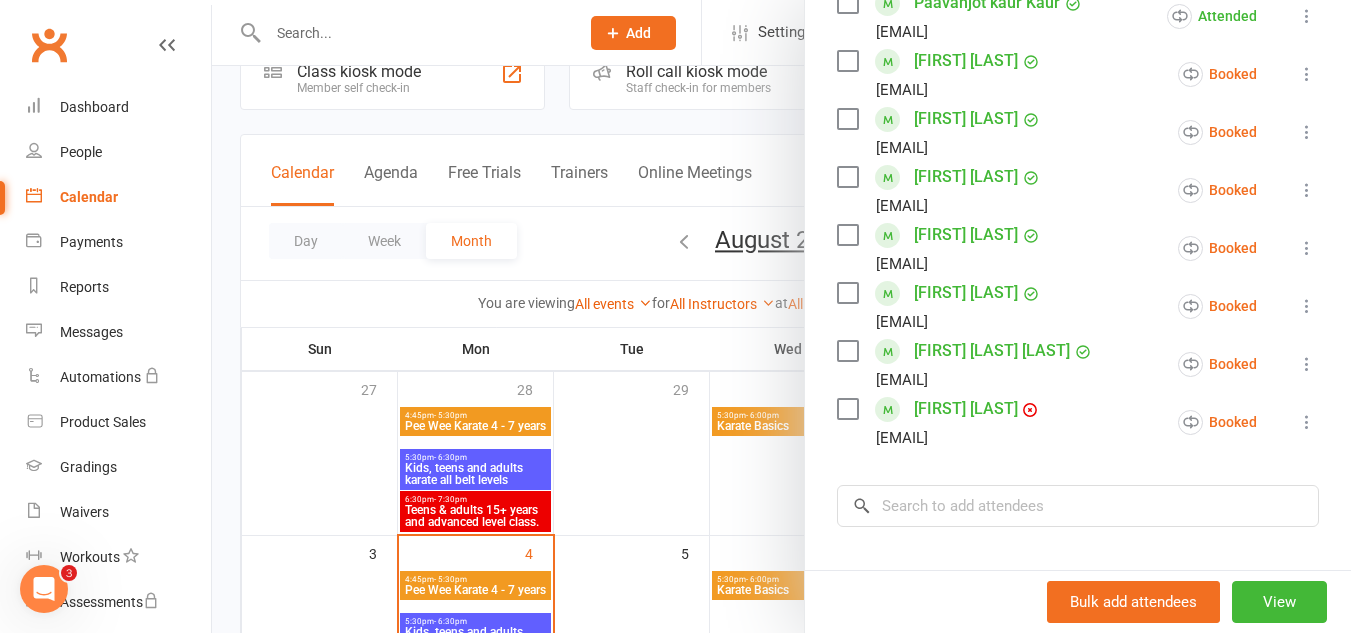 scroll, scrollTop: 524, scrollLeft: 0, axis: vertical 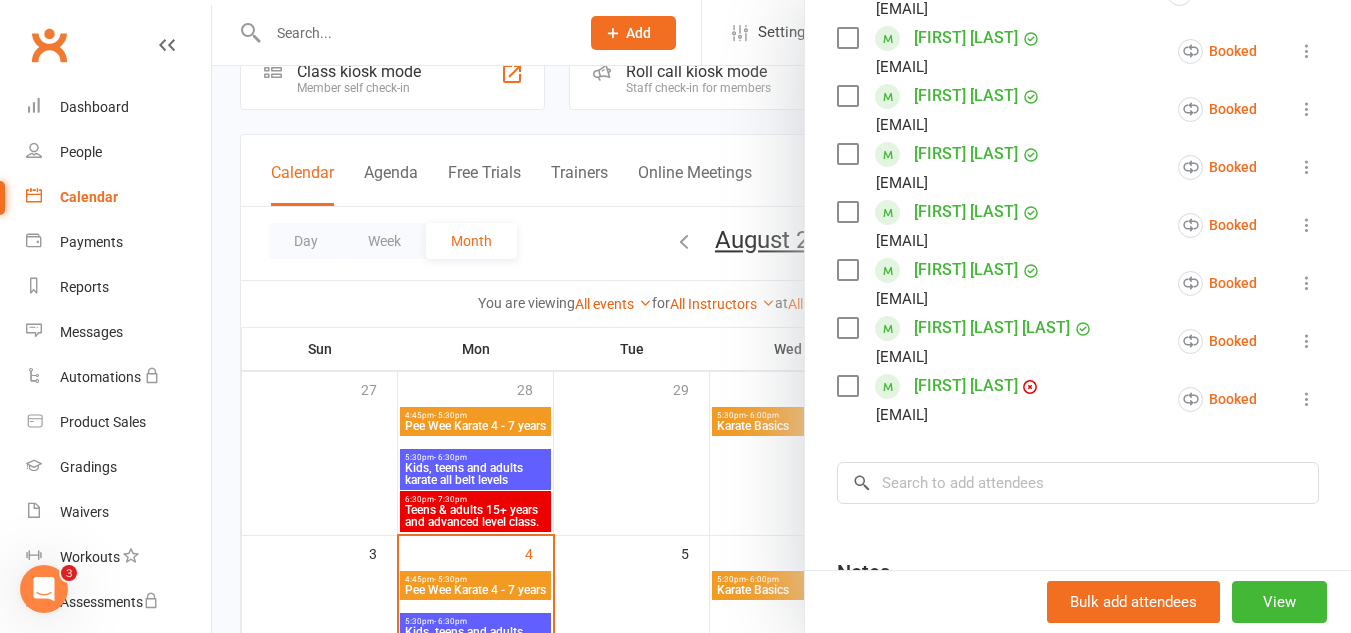 click at bounding box center (1307, 167) 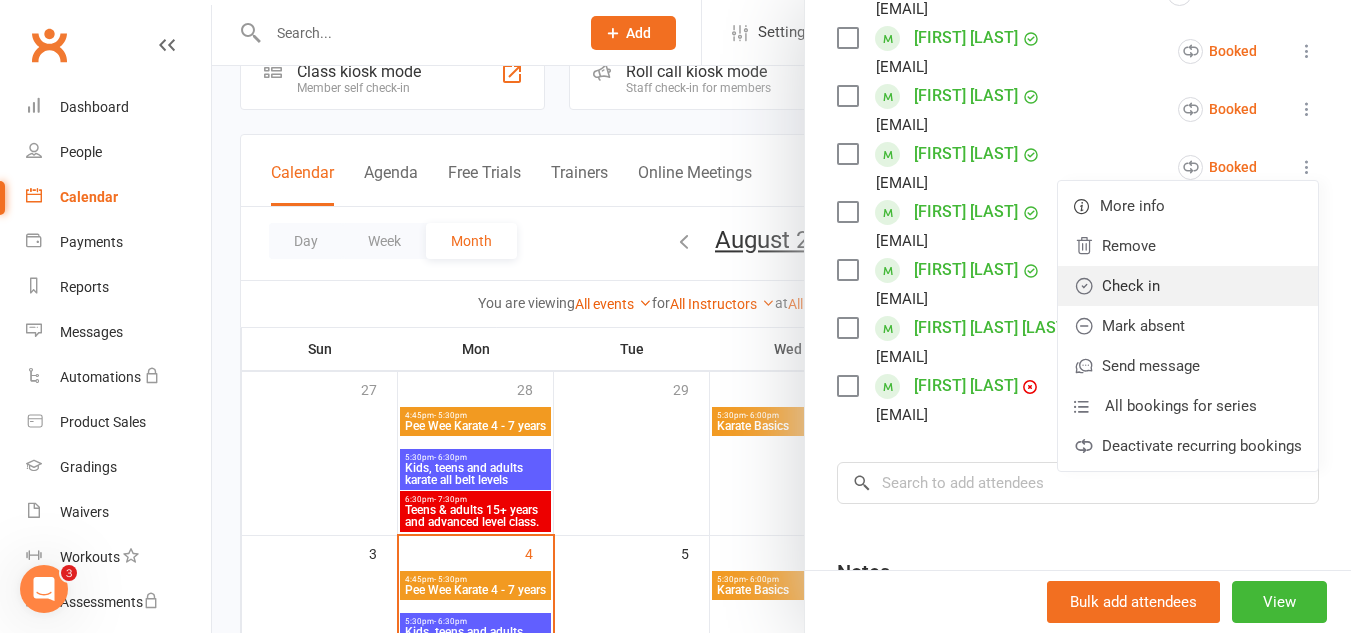 click on "Check in" at bounding box center (1188, 286) 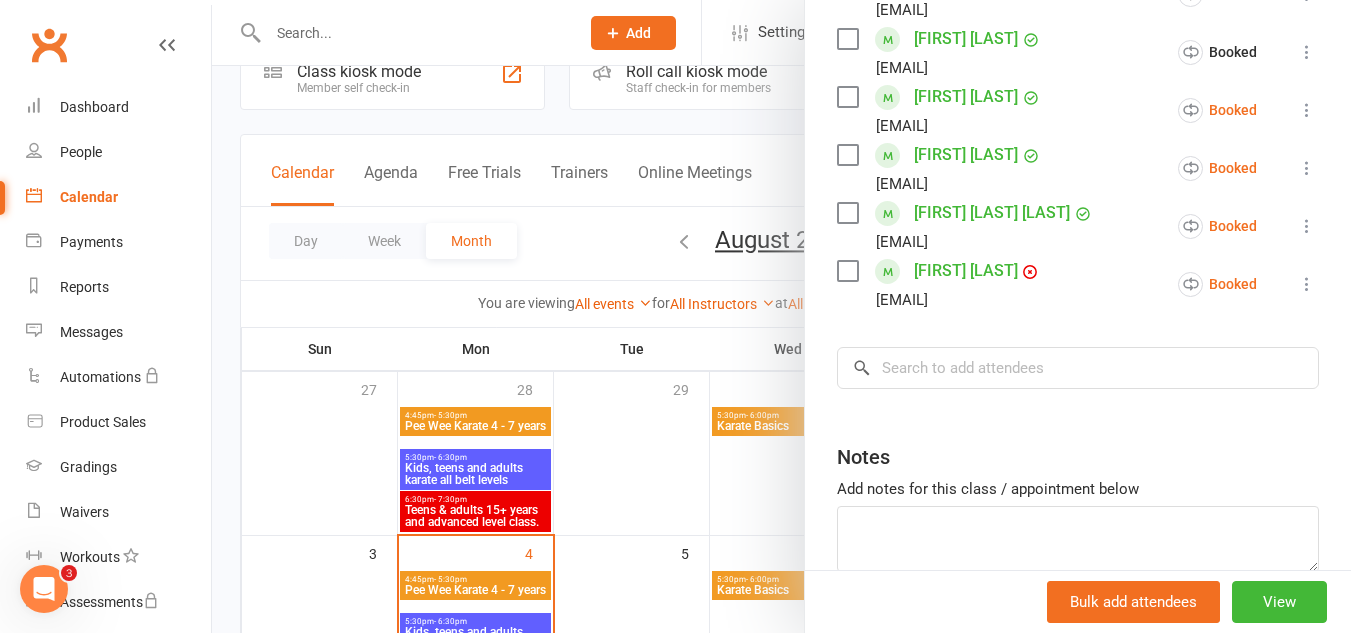 scroll, scrollTop: 641, scrollLeft: 0, axis: vertical 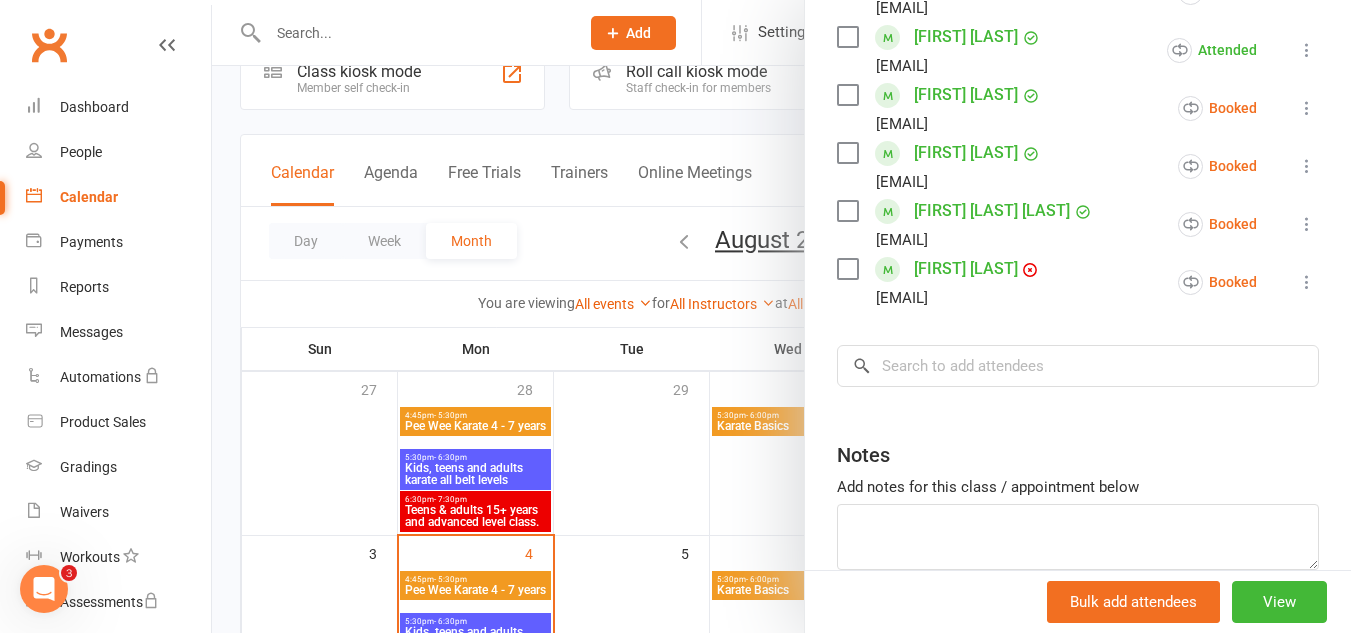 click at bounding box center [1307, 108] 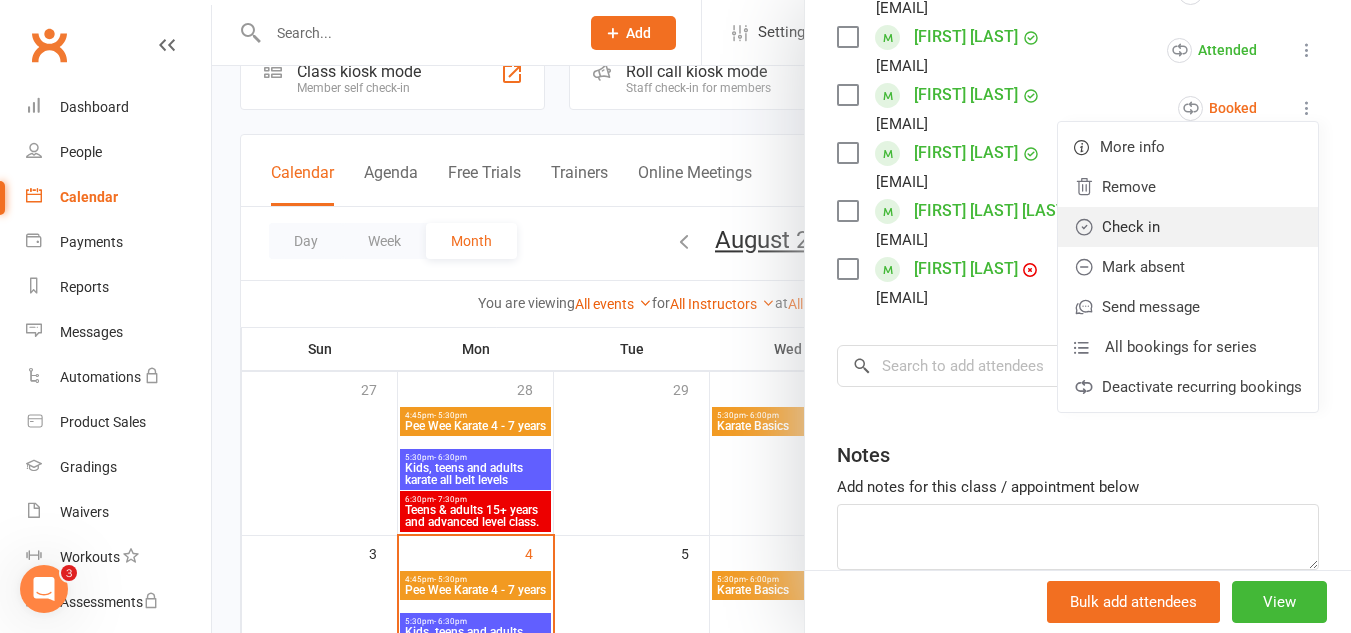 click on "Check in" at bounding box center [1188, 227] 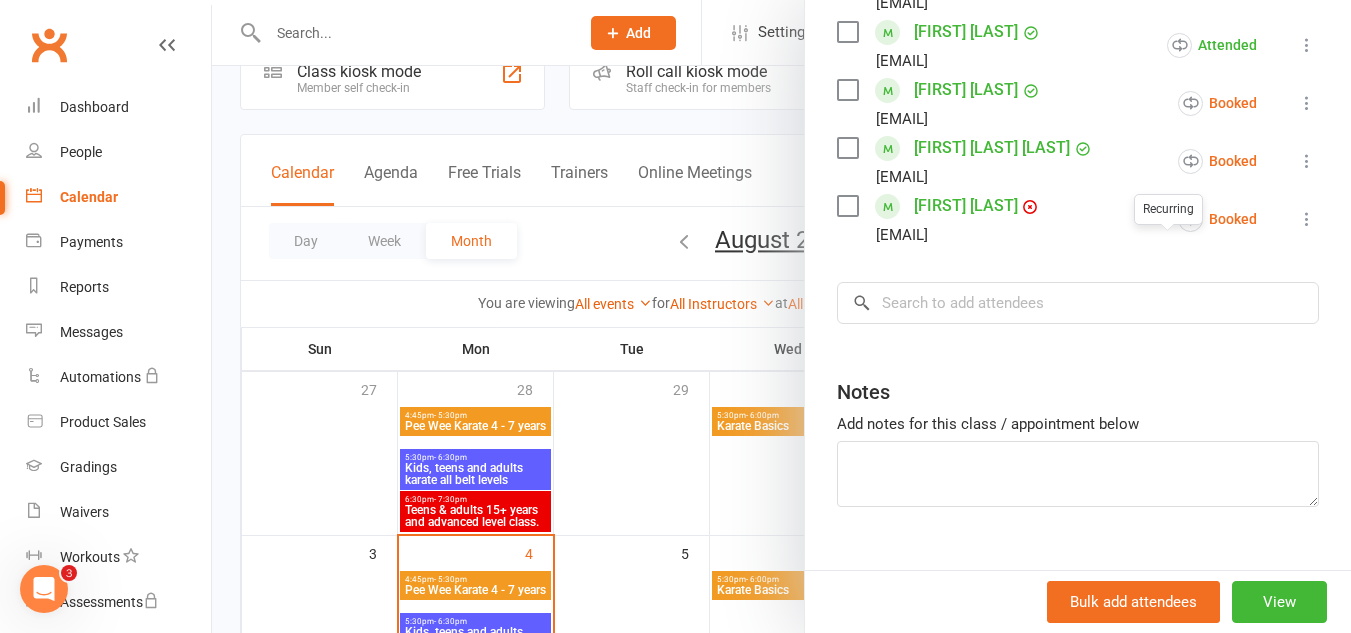 scroll, scrollTop: 707, scrollLeft: 0, axis: vertical 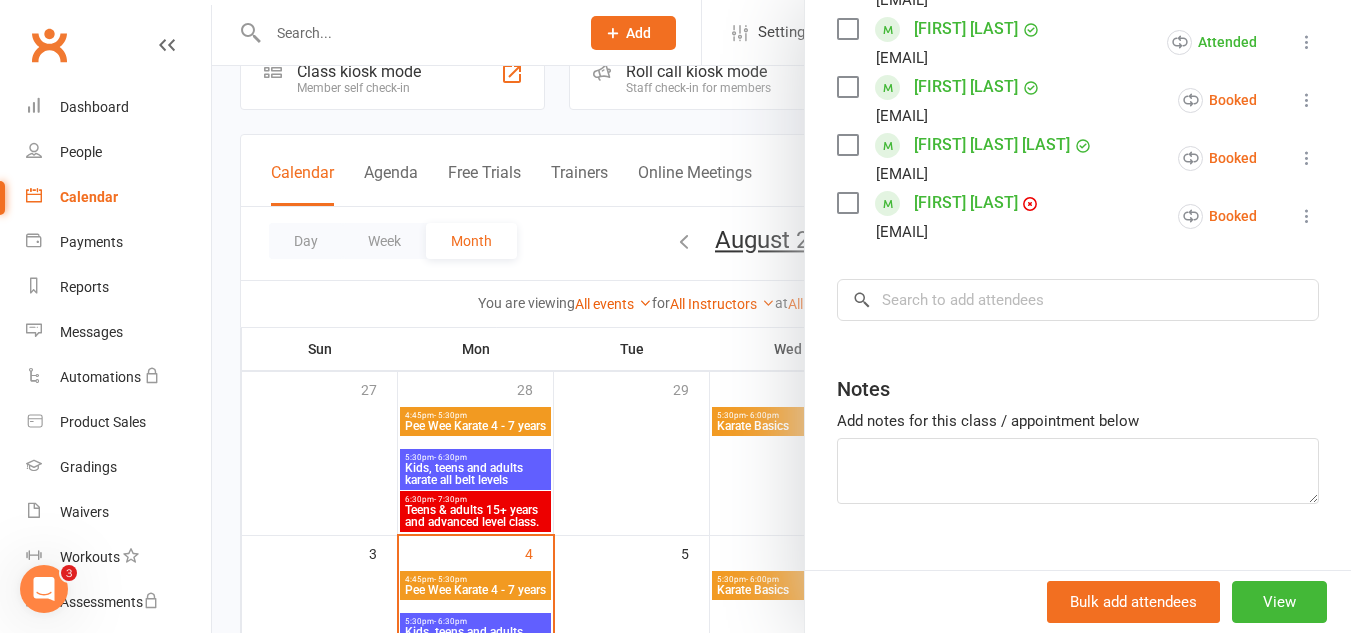 click at bounding box center (1307, 158) 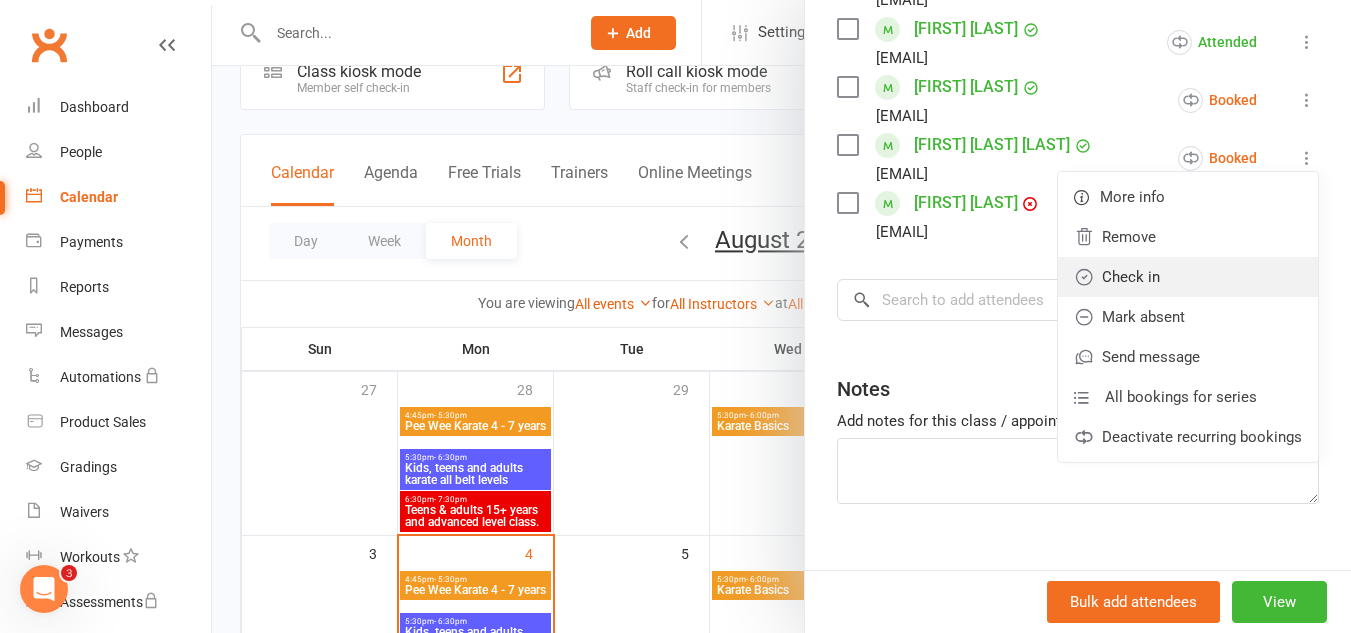 click on "Check in" at bounding box center (1188, 277) 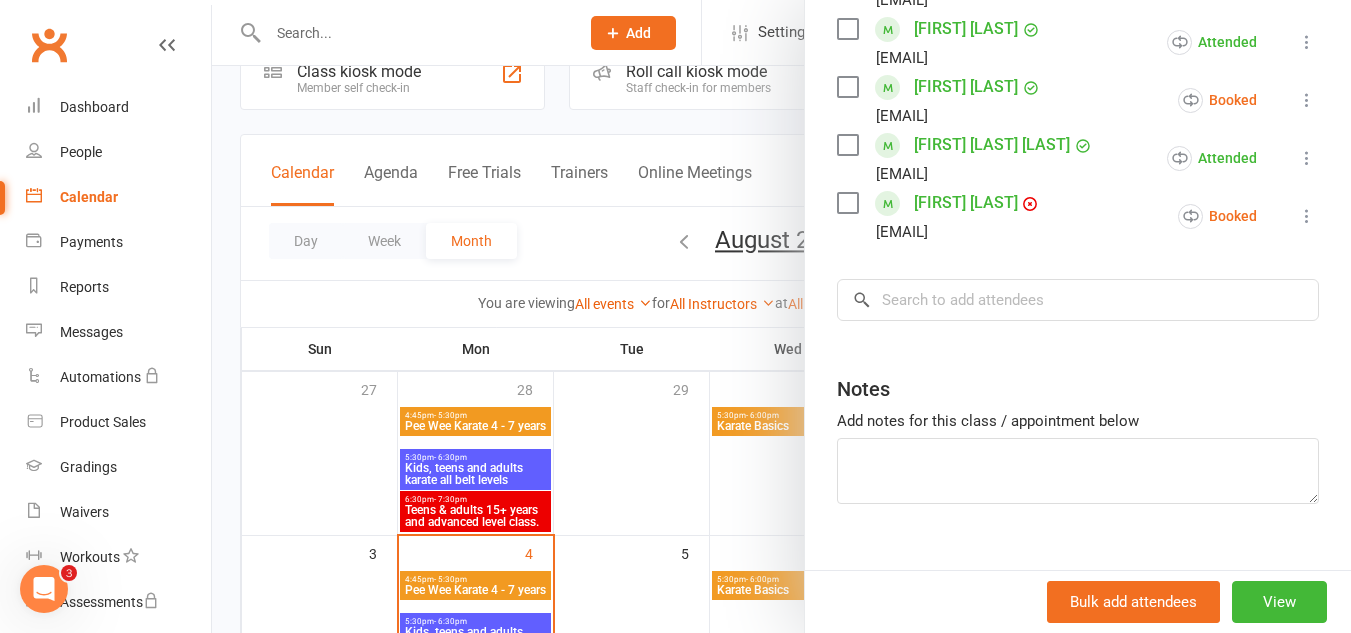 scroll, scrollTop: 768, scrollLeft: 0, axis: vertical 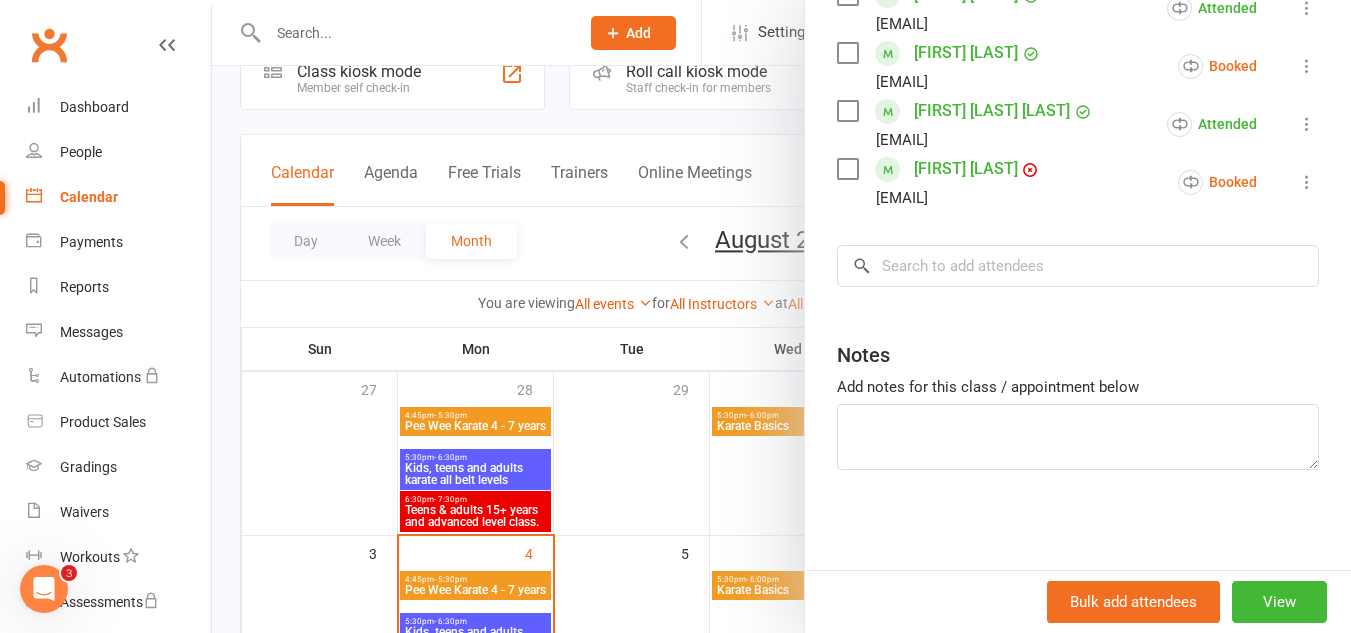 click at bounding box center [1307, 182] 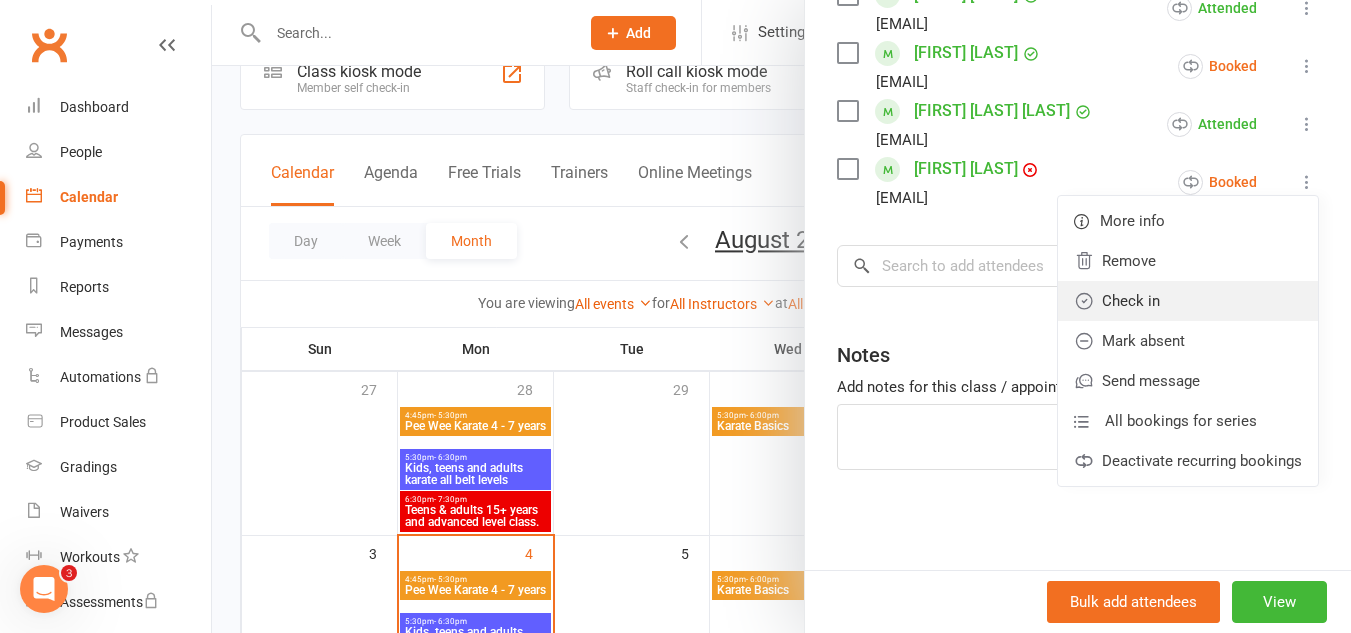 click on "Check in" at bounding box center (1188, 301) 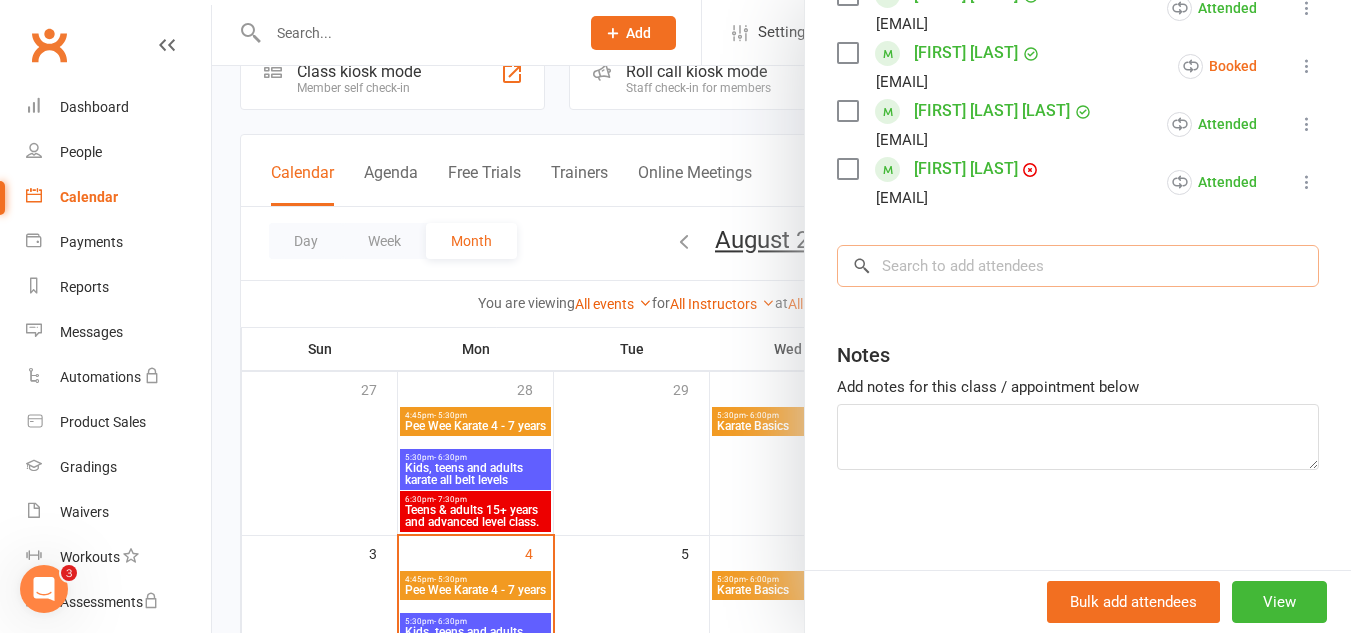 click at bounding box center [1078, 266] 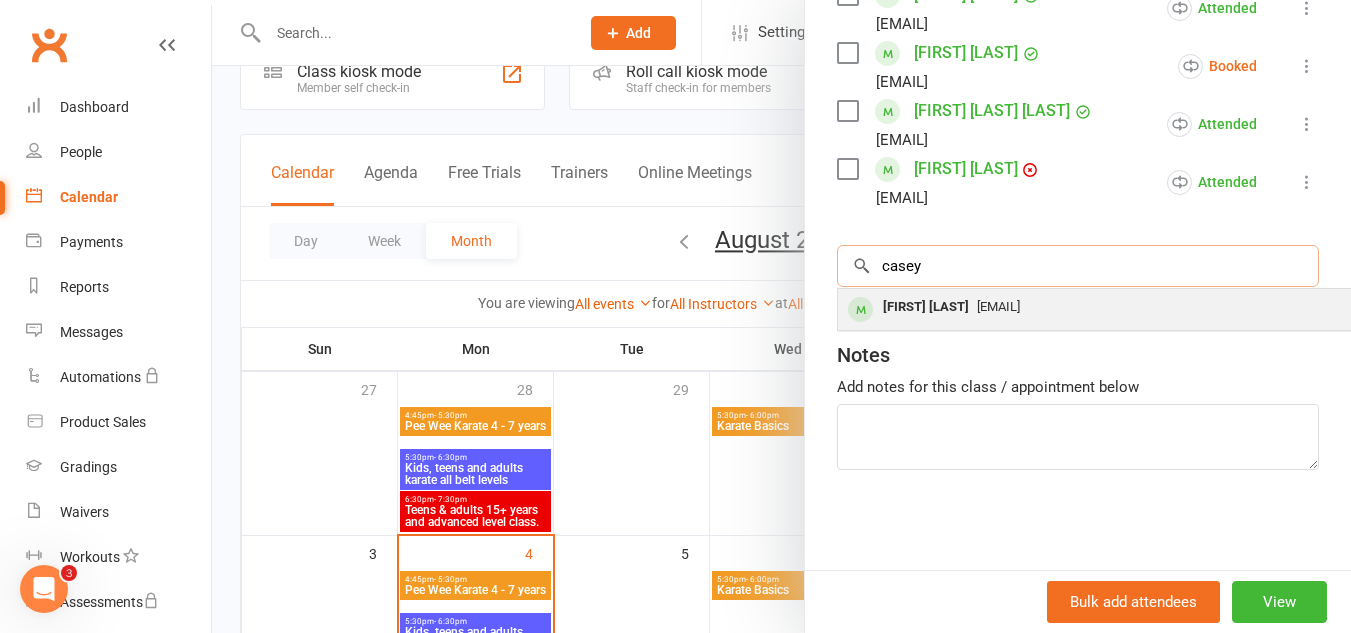 type on "casey" 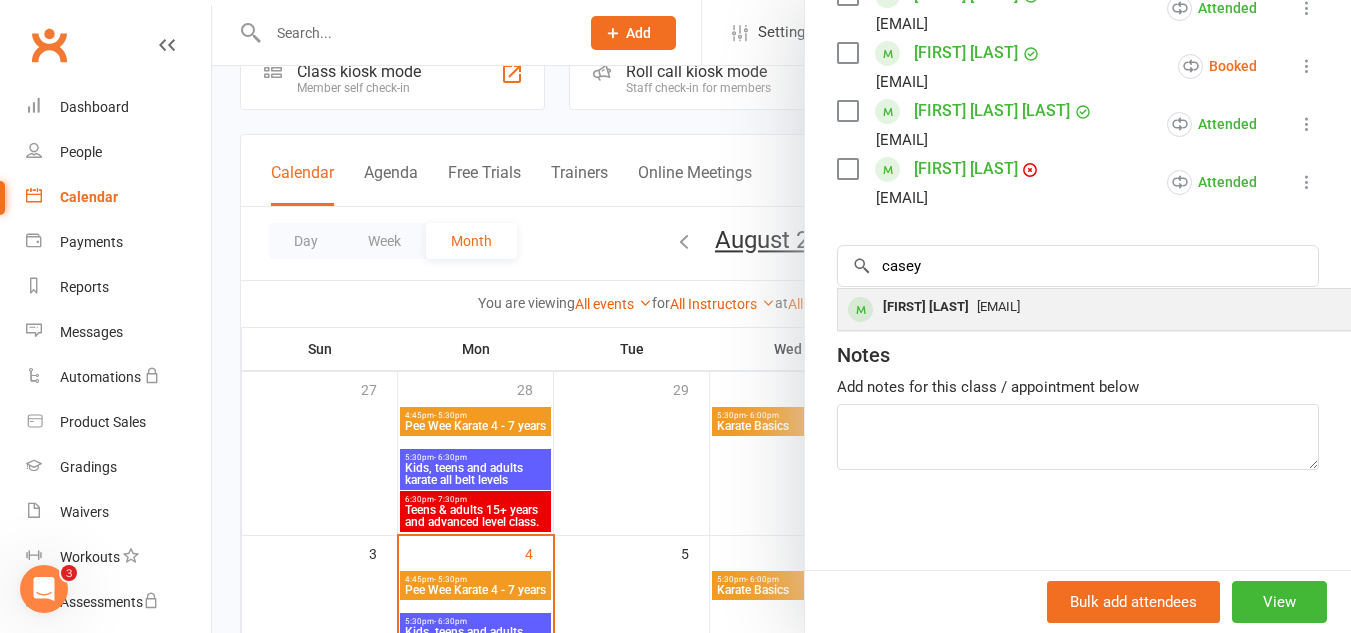 click on "[EMAIL]" at bounding box center (998, 306) 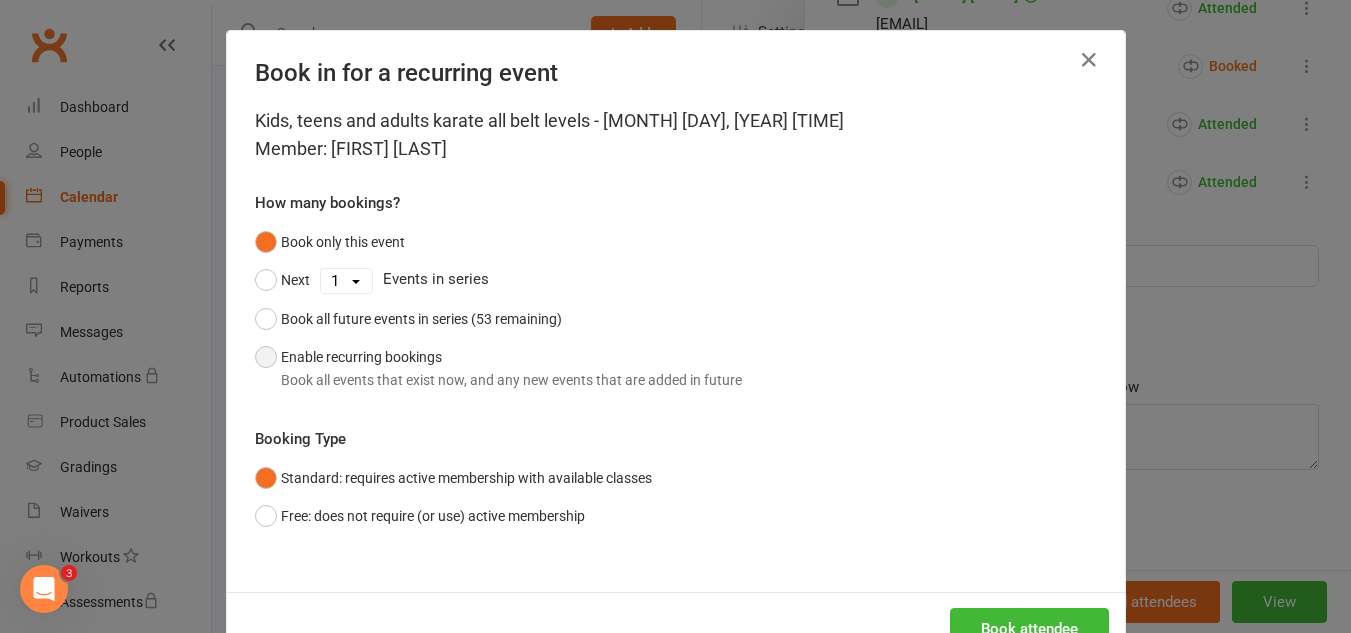 click on "Enable recurring bookings Book all events that exist now, and any new events that are added in future" at bounding box center (498, 368) 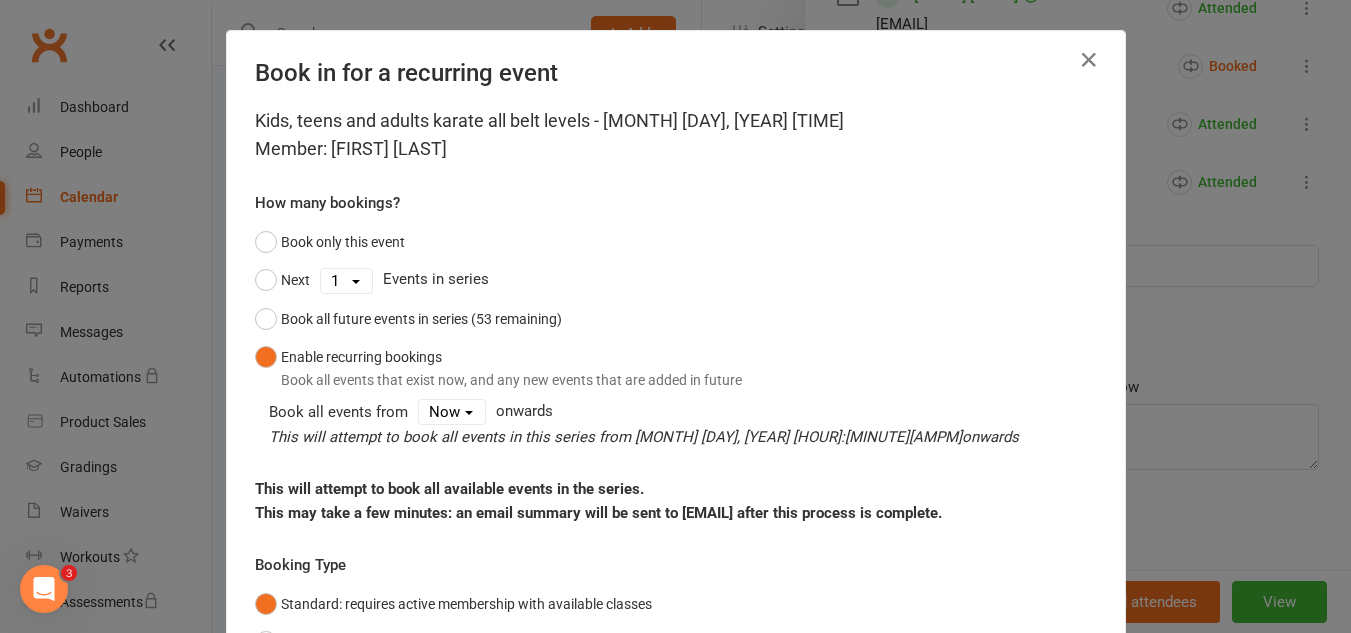 scroll, scrollTop: 214, scrollLeft: 0, axis: vertical 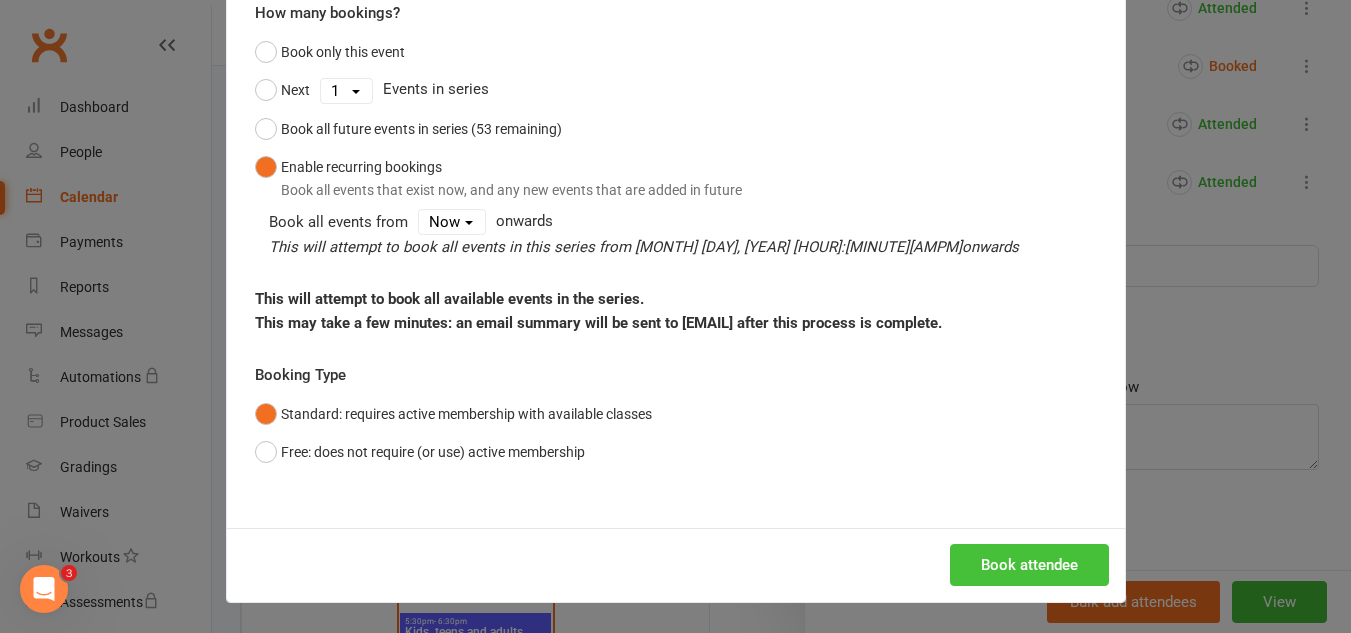 click on "Book attendee" at bounding box center (1029, 565) 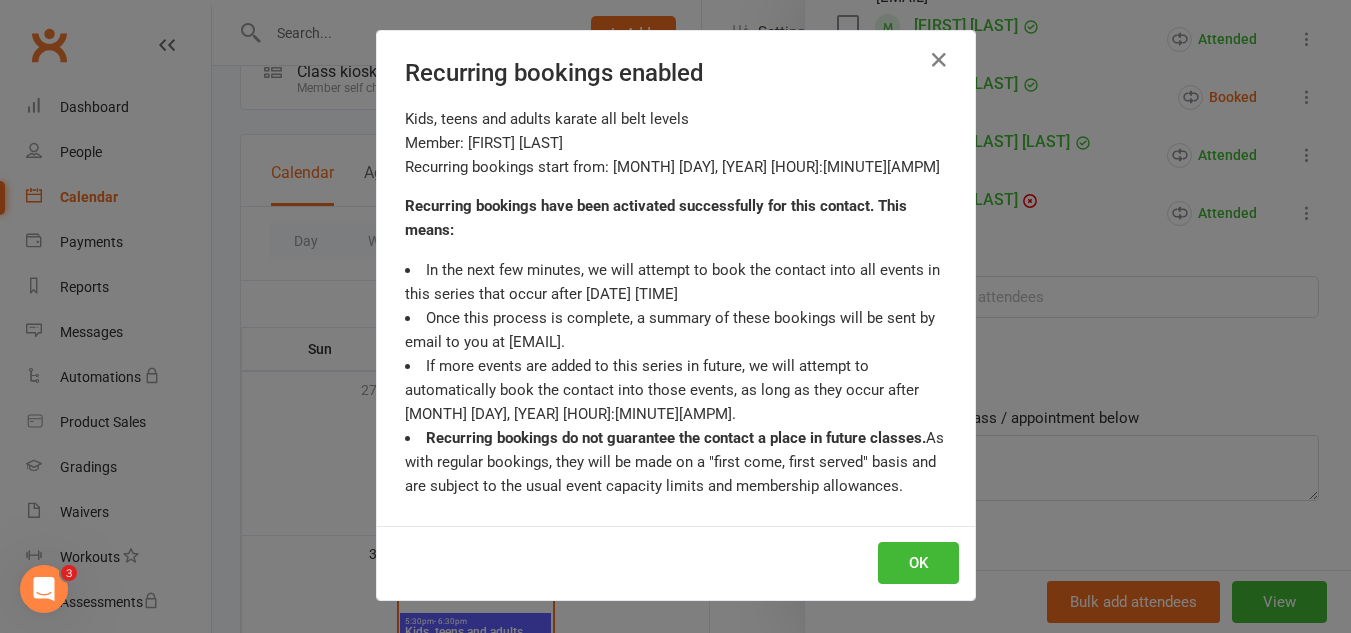 scroll, scrollTop: 826, scrollLeft: 0, axis: vertical 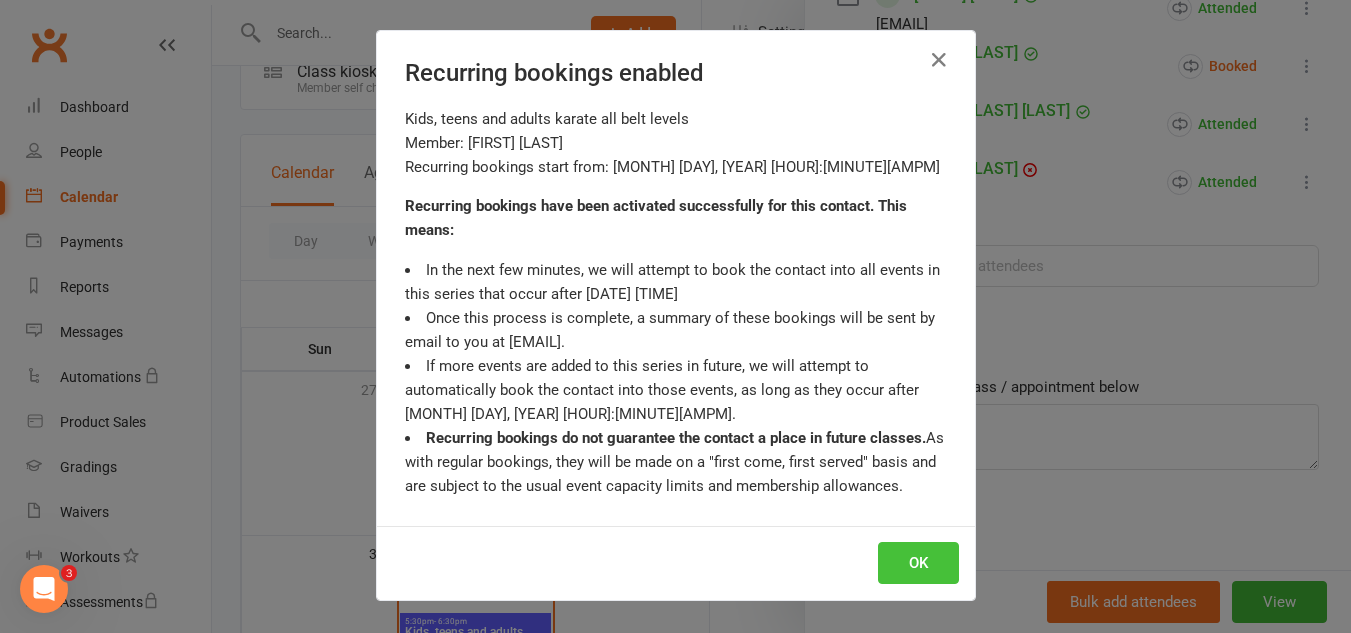 click on "OK" at bounding box center (918, 563) 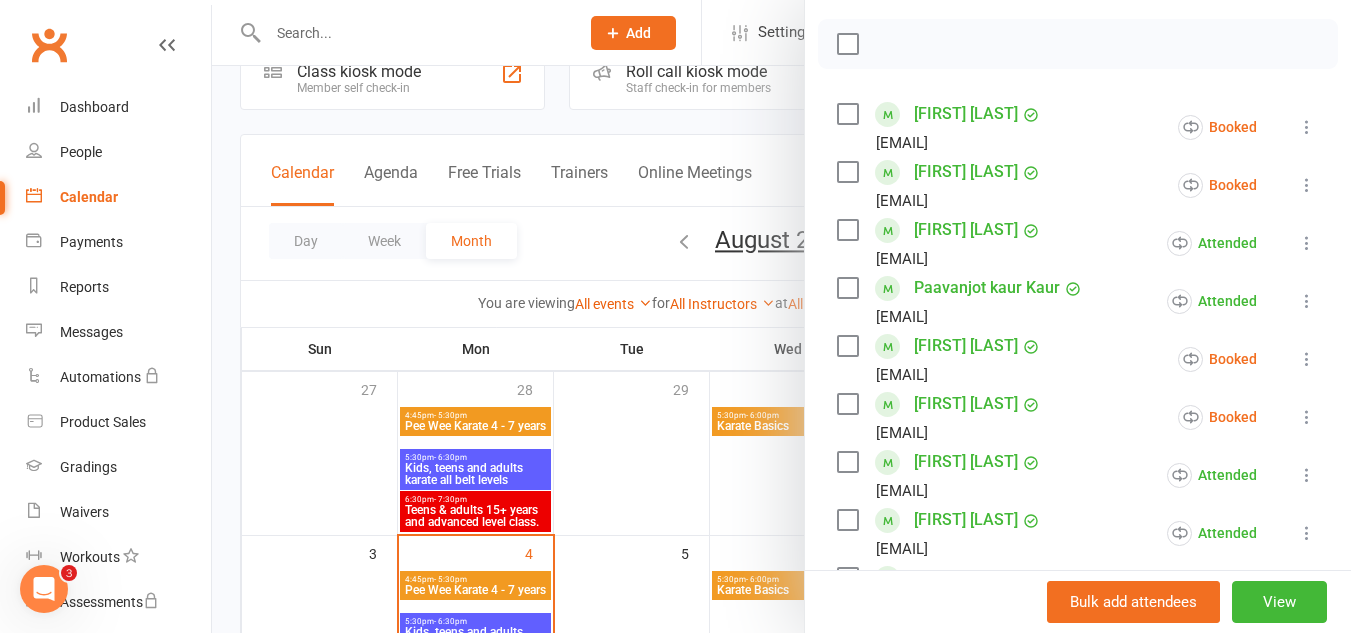 scroll, scrollTop: 273, scrollLeft: 0, axis: vertical 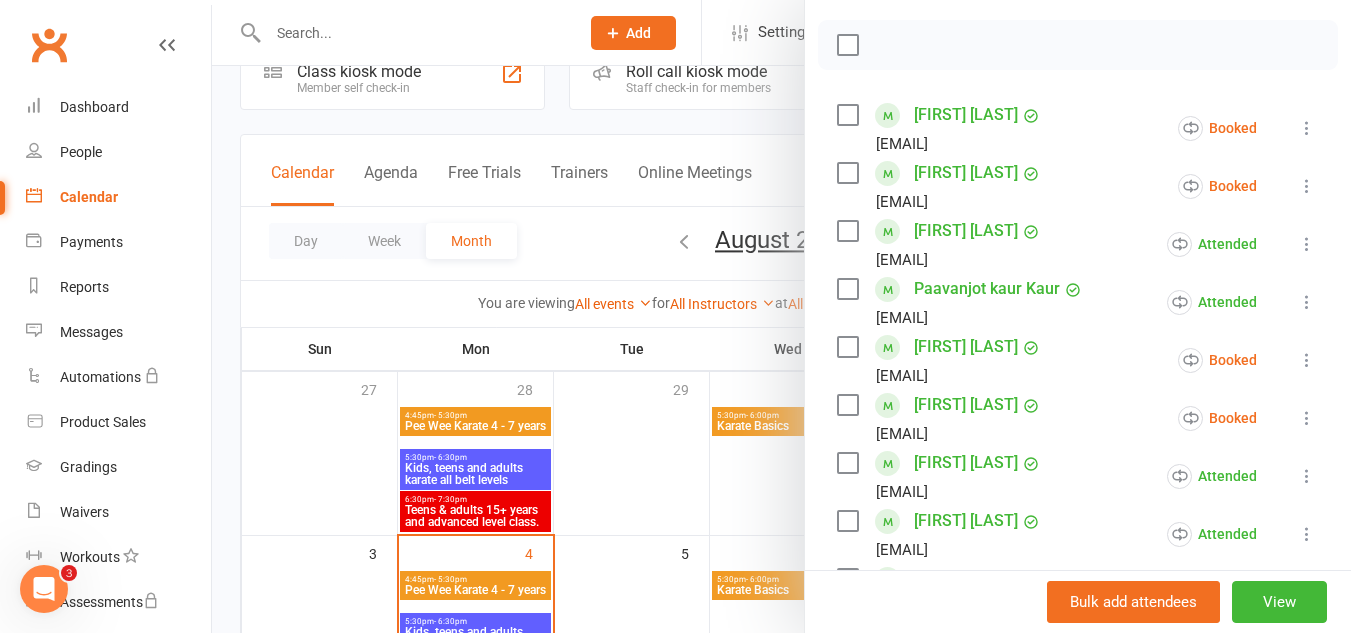 click at bounding box center (1307, 128) 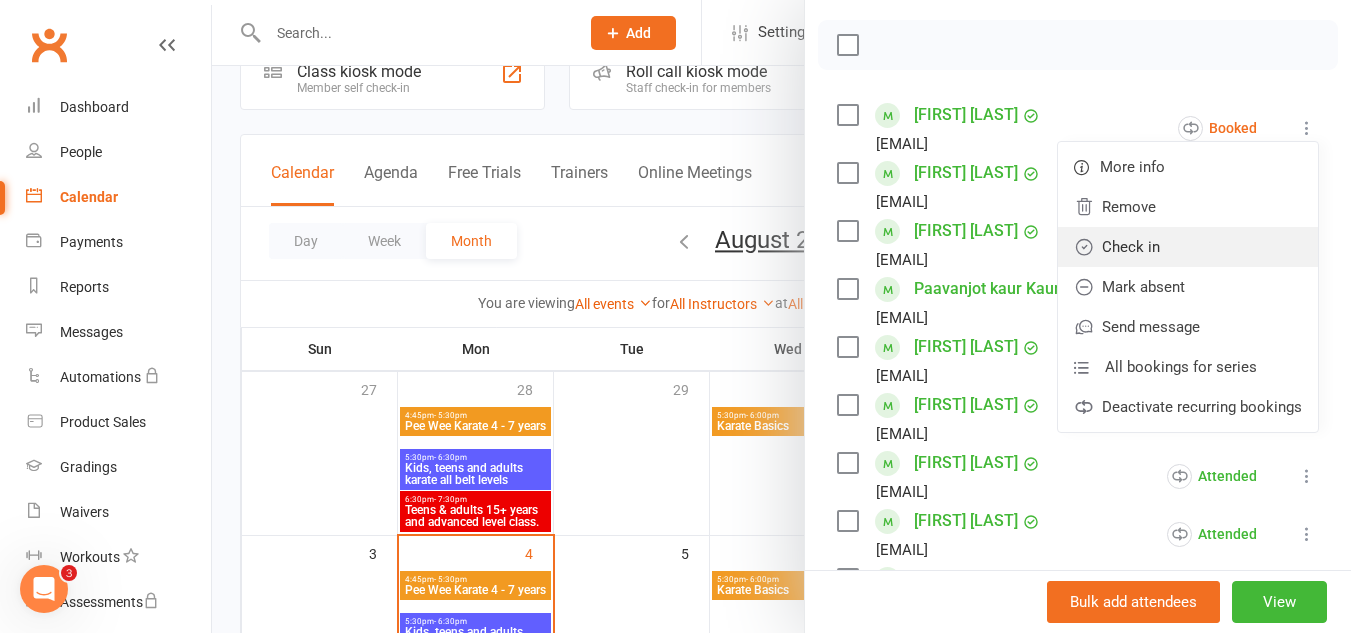 click on "Check in" at bounding box center [1188, 247] 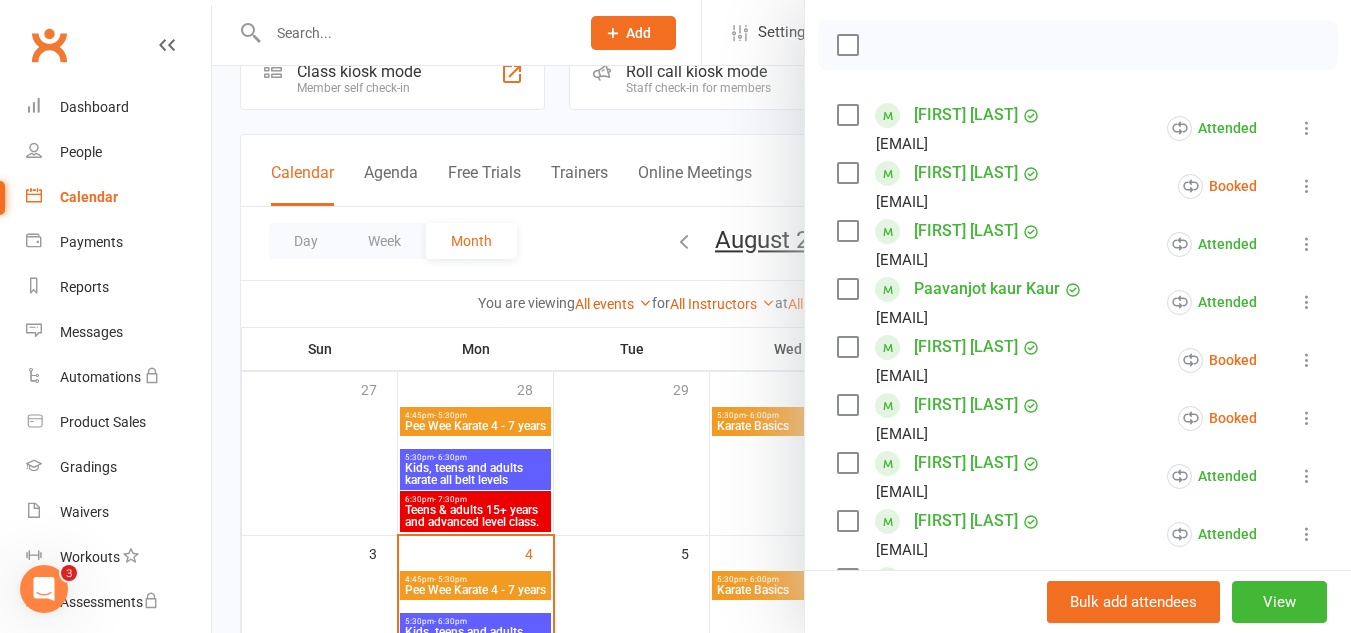 click at bounding box center [781, 316] 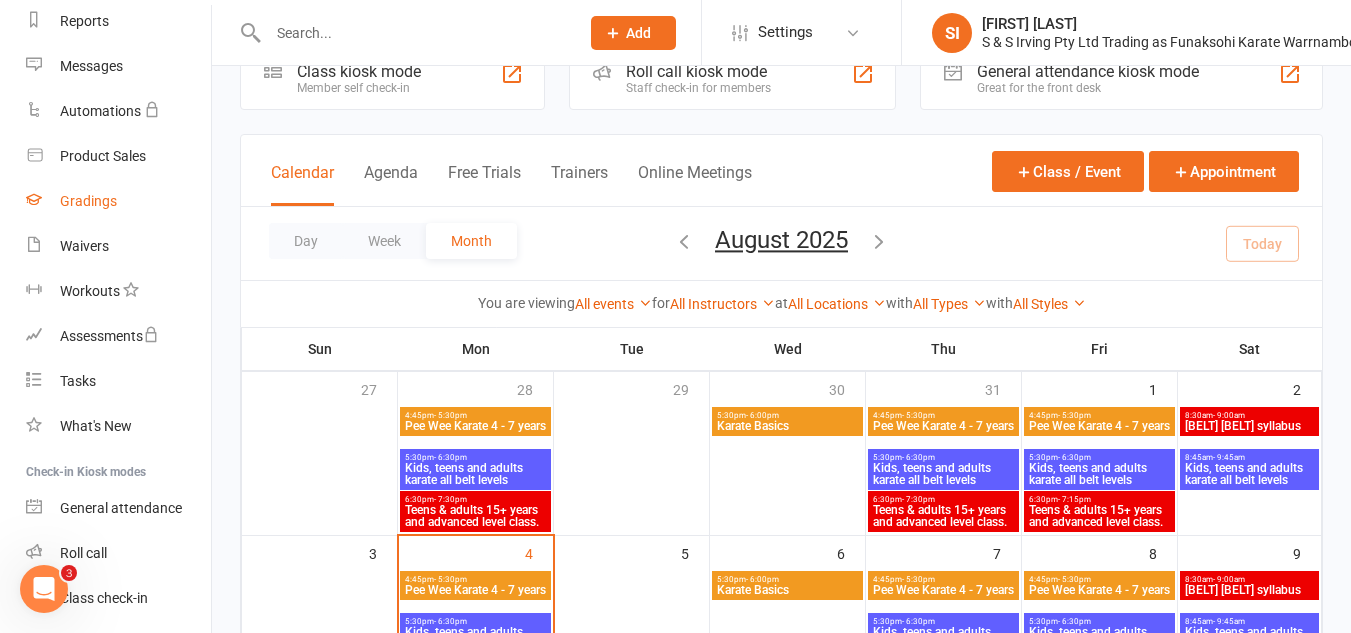 scroll, scrollTop: 267, scrollLeft: 0, axis: vertical 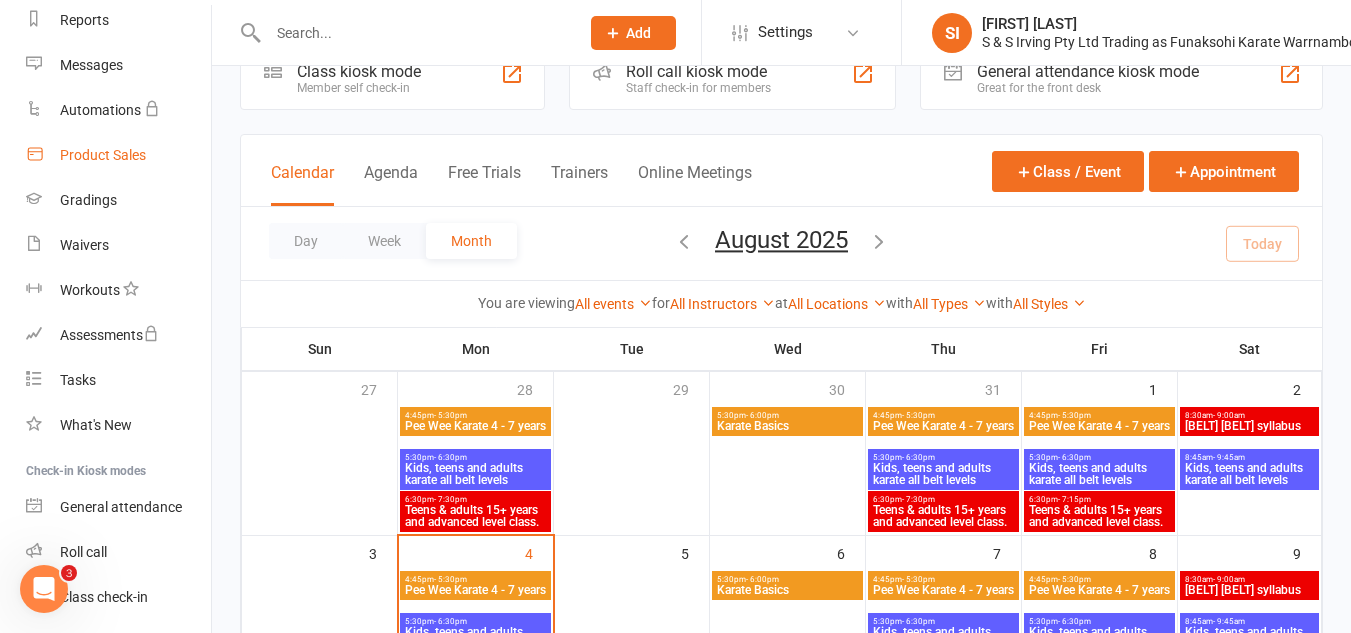 click on "Product Sales" at bounding box center (103, 155) 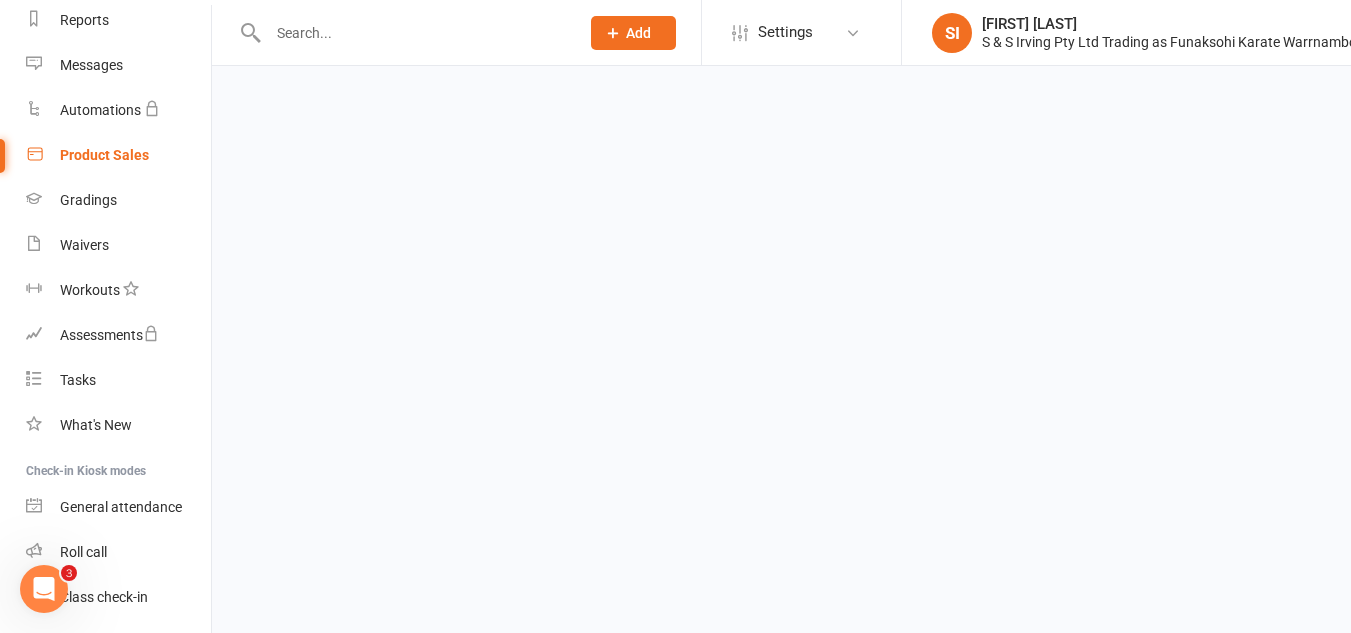 scroll, scrollTop: 0, scrollLeft: 0, axis: both 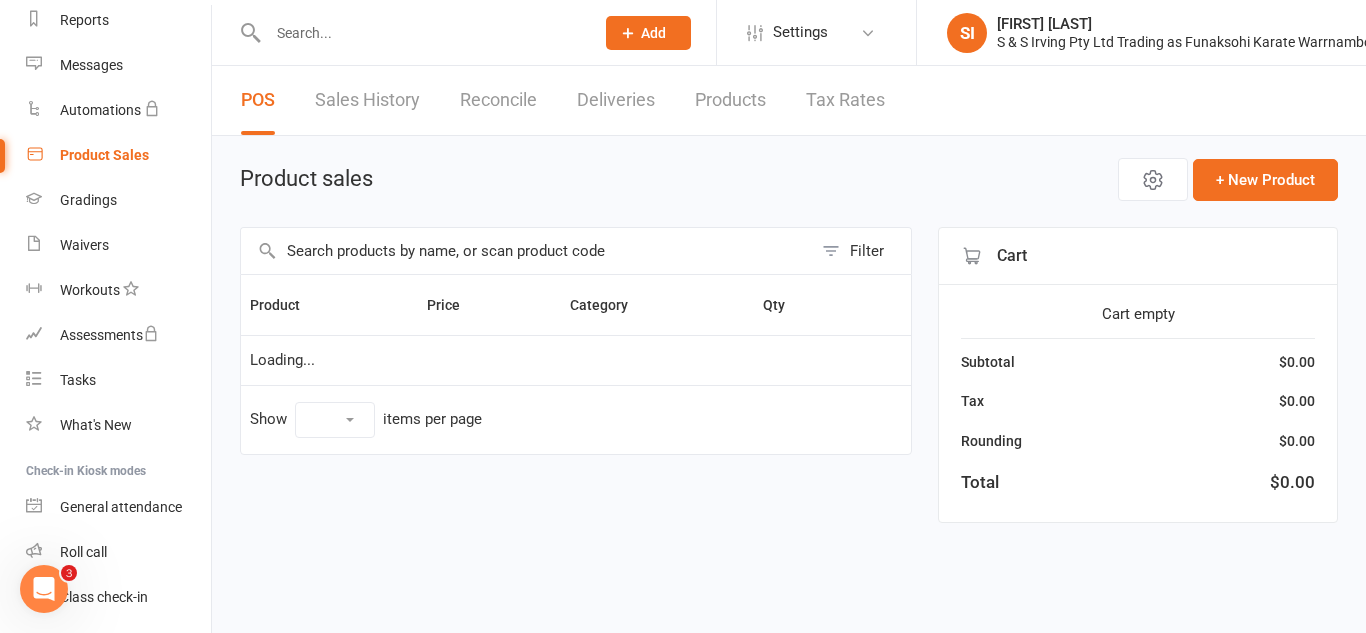 select on "10" 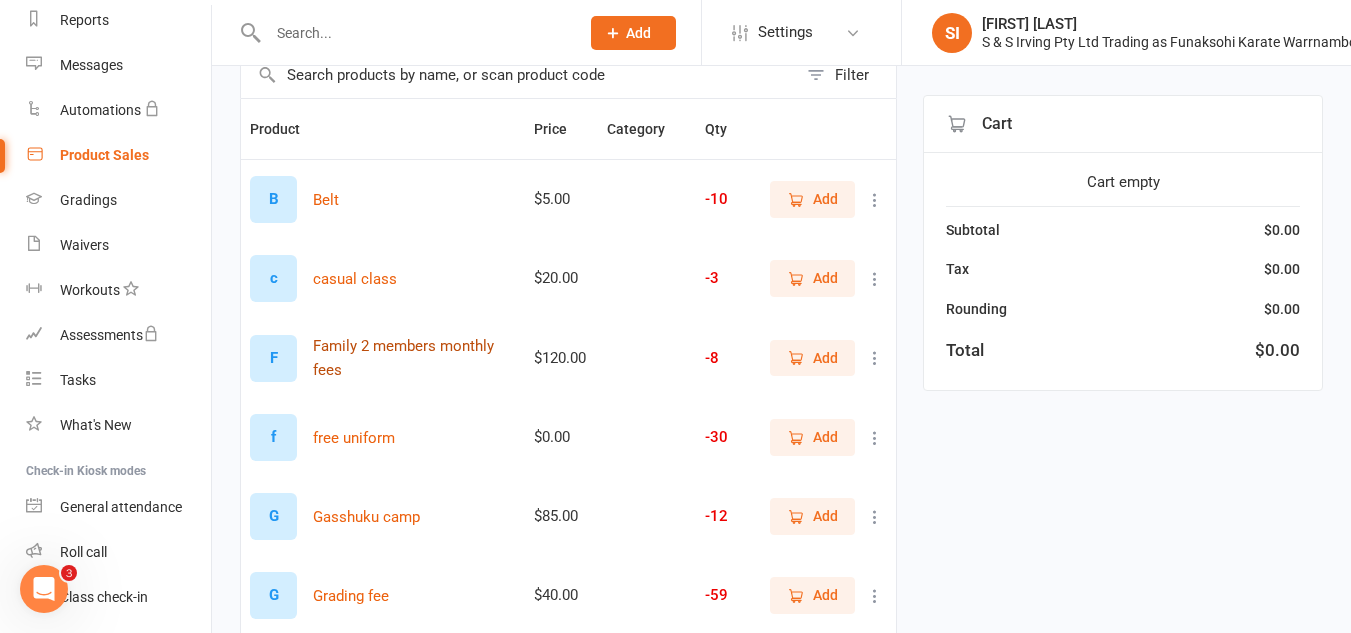 scroll, scrollTop: 0, scrollLeft: 0, axis: both 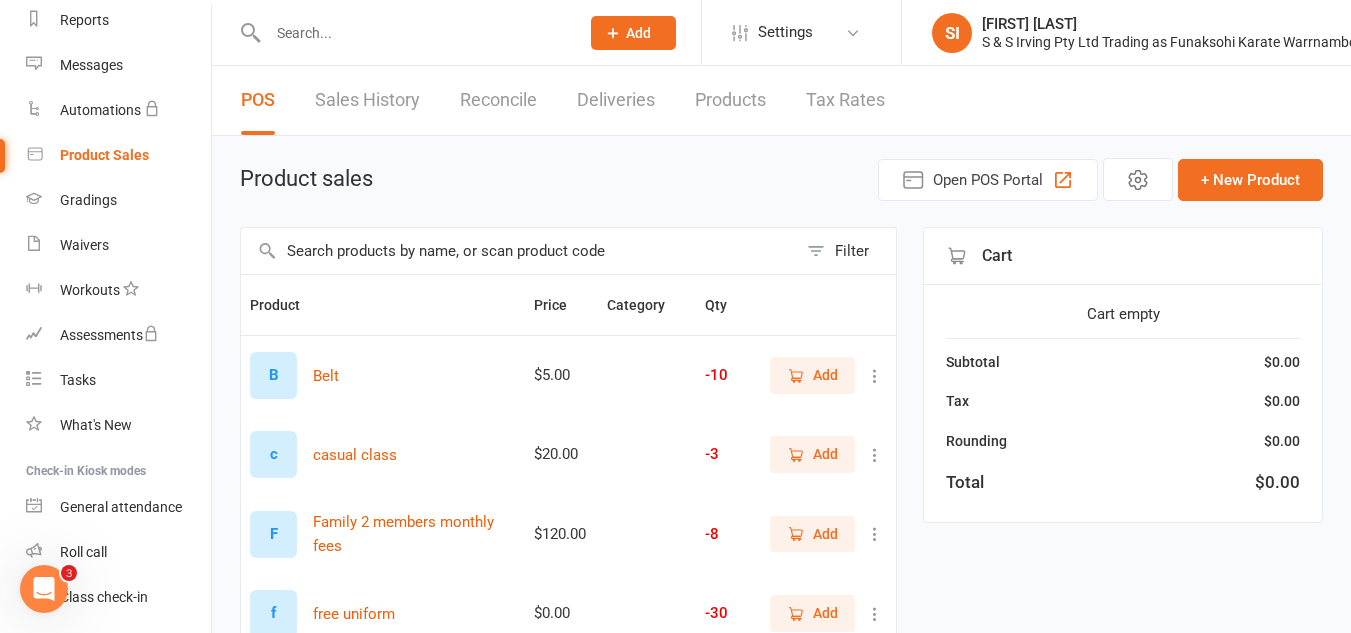click on "Sales History" at bounding box center [367, 100] 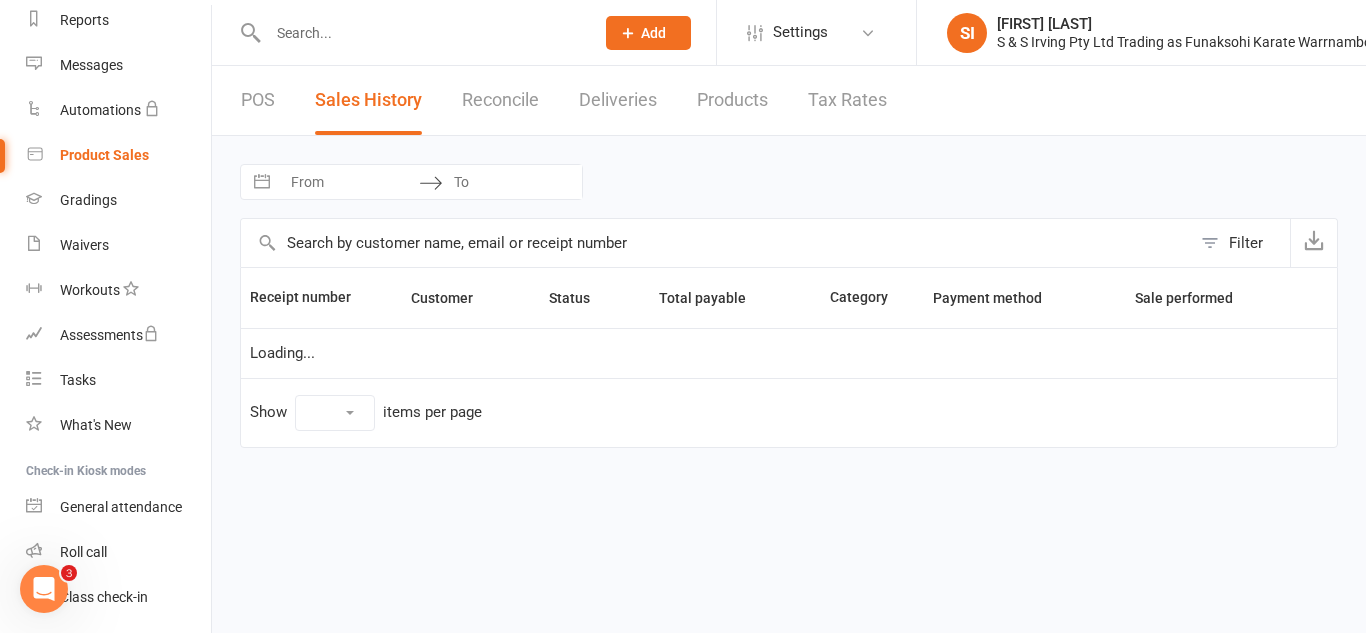 select on "100" 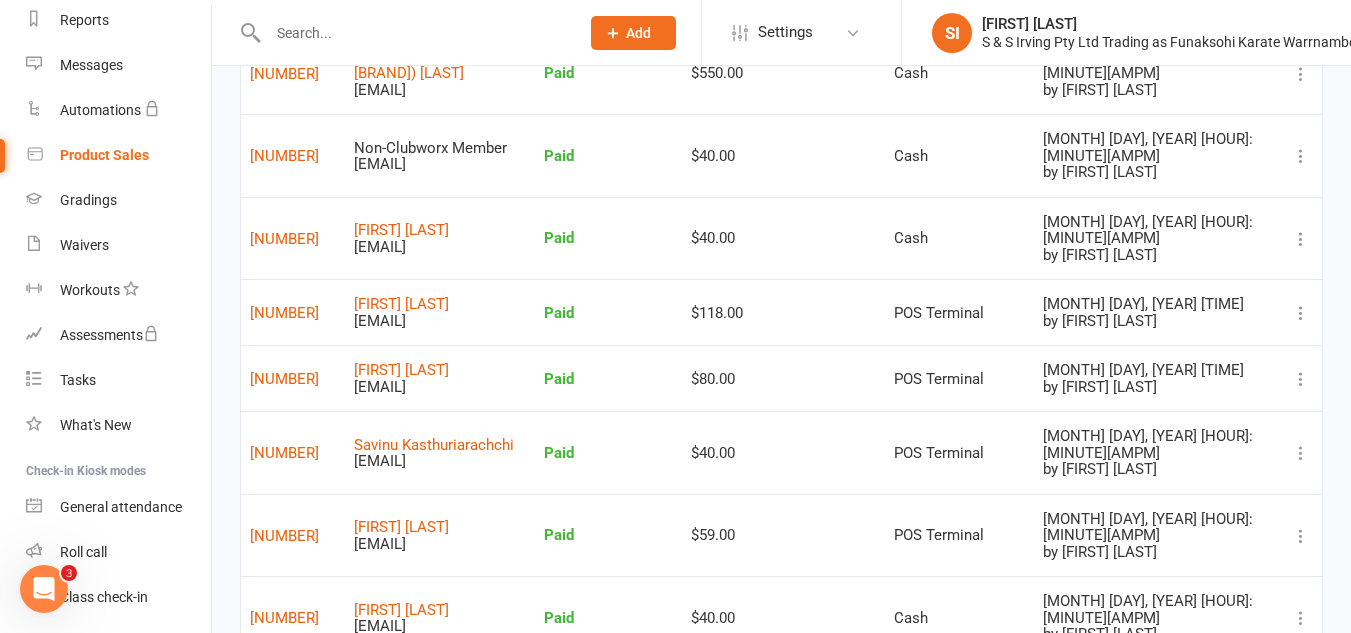 scroll, scrollTop: 334, scrollLeft: 0, axis: vertical 